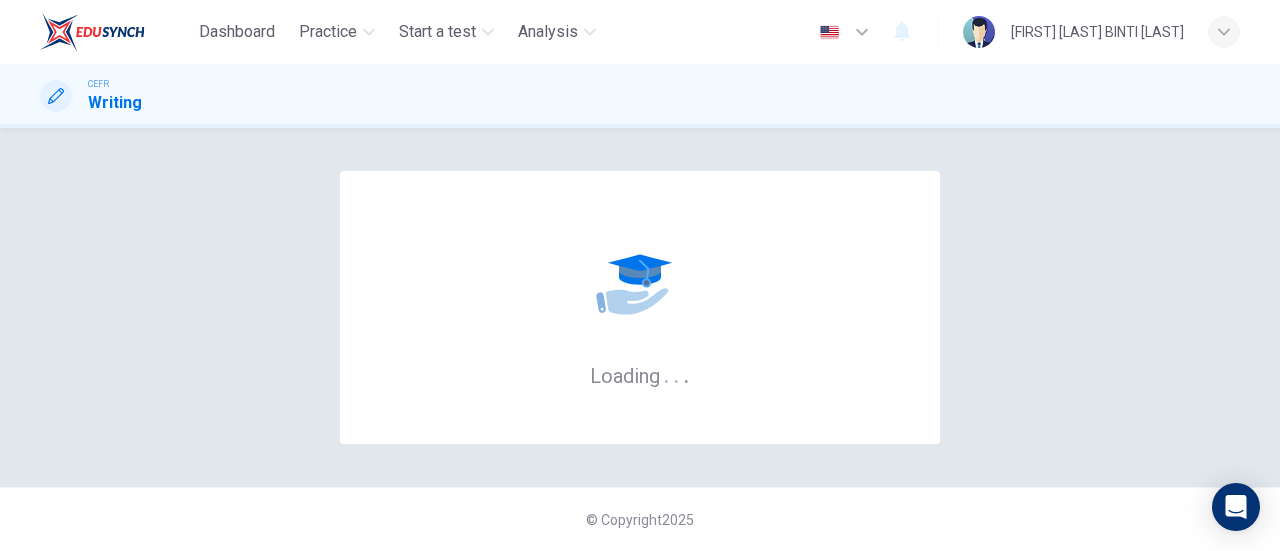 scroll, scrollTop: 0, scrollLeft: 0, axis: both 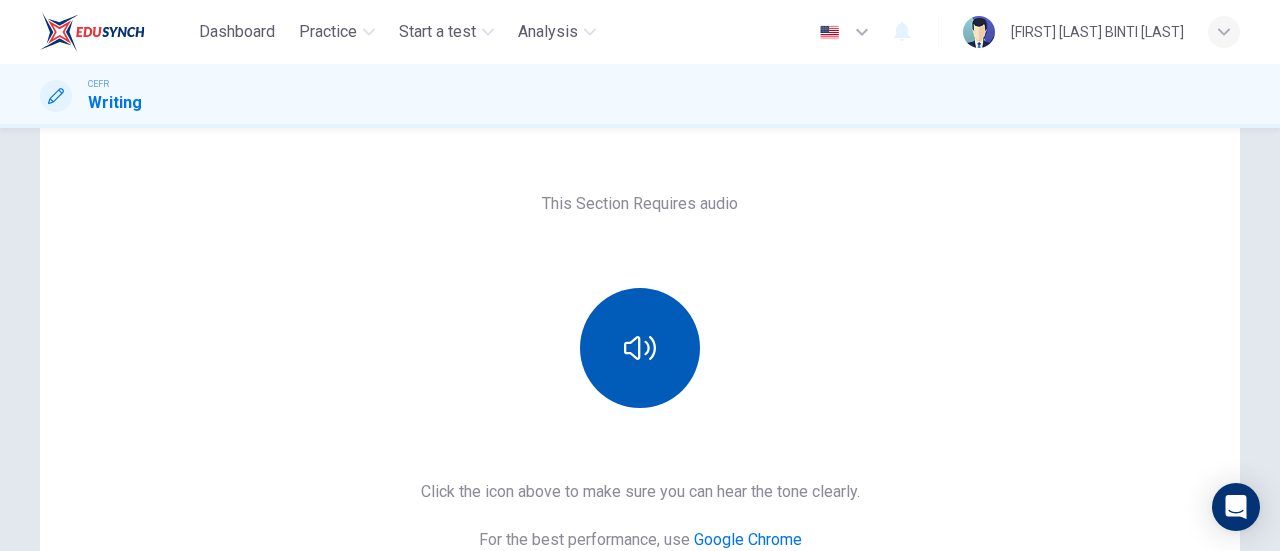 click at bounding box center [640, 348] 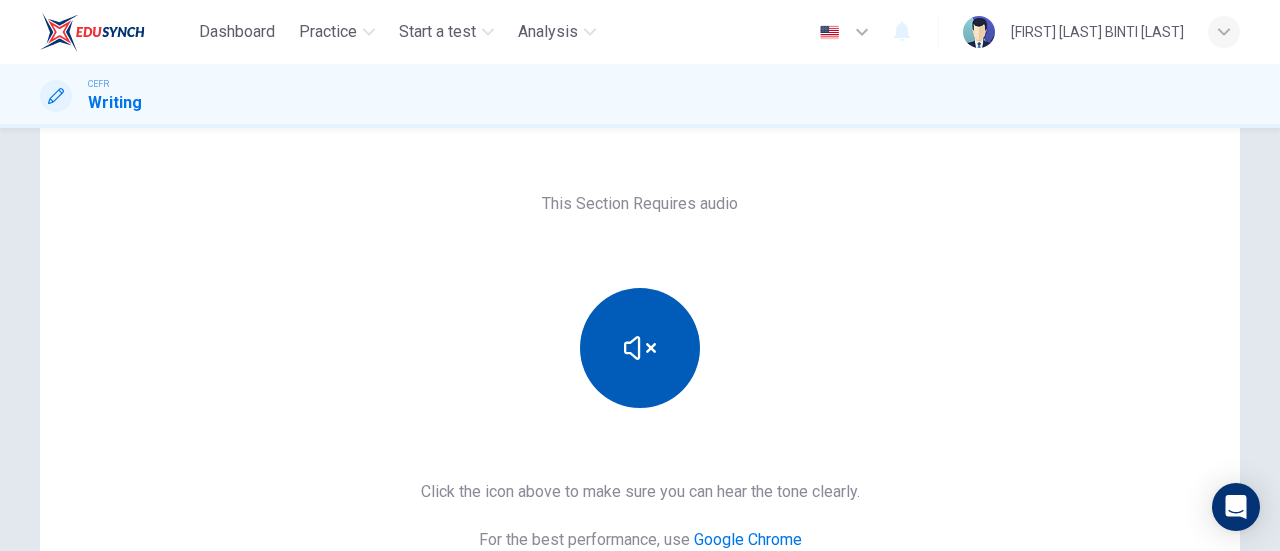 type 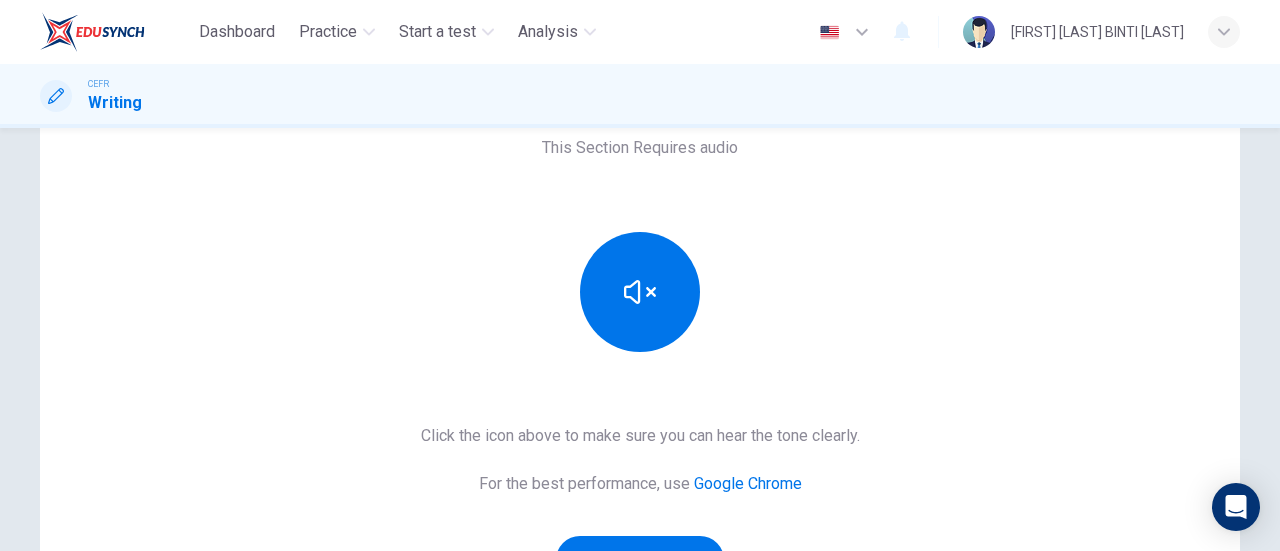 scroll, scrollTop: 200, scrollLeft: 0, axis: vertical 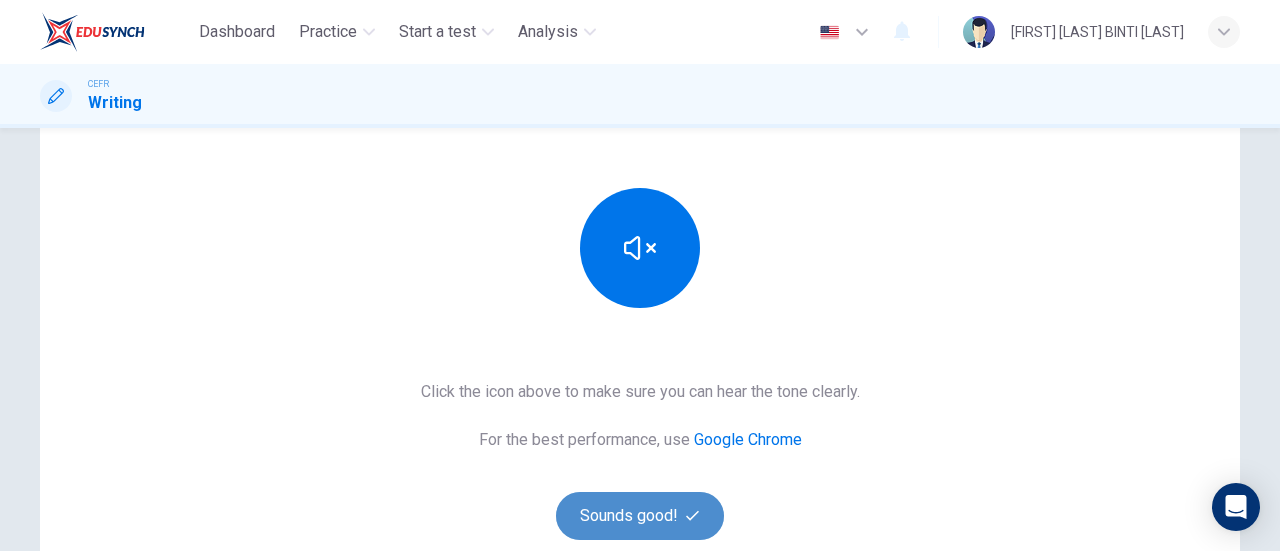 click on "Sounds good!" at bounding box center (640, 516) 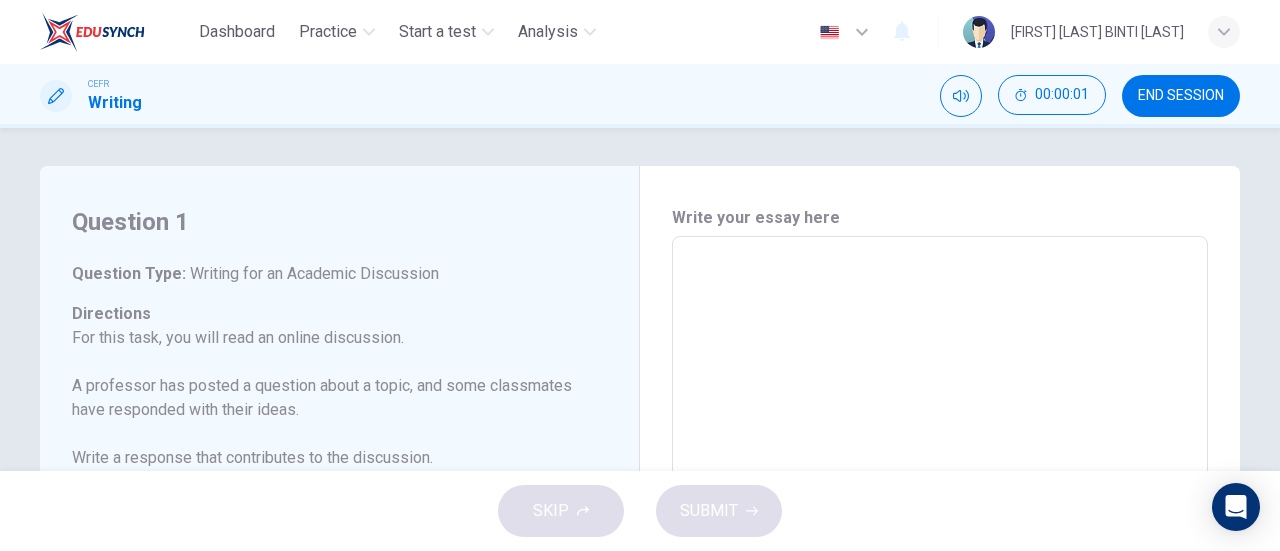 scroll, scrollTop: 0, scrollLeft: 0, axis: both 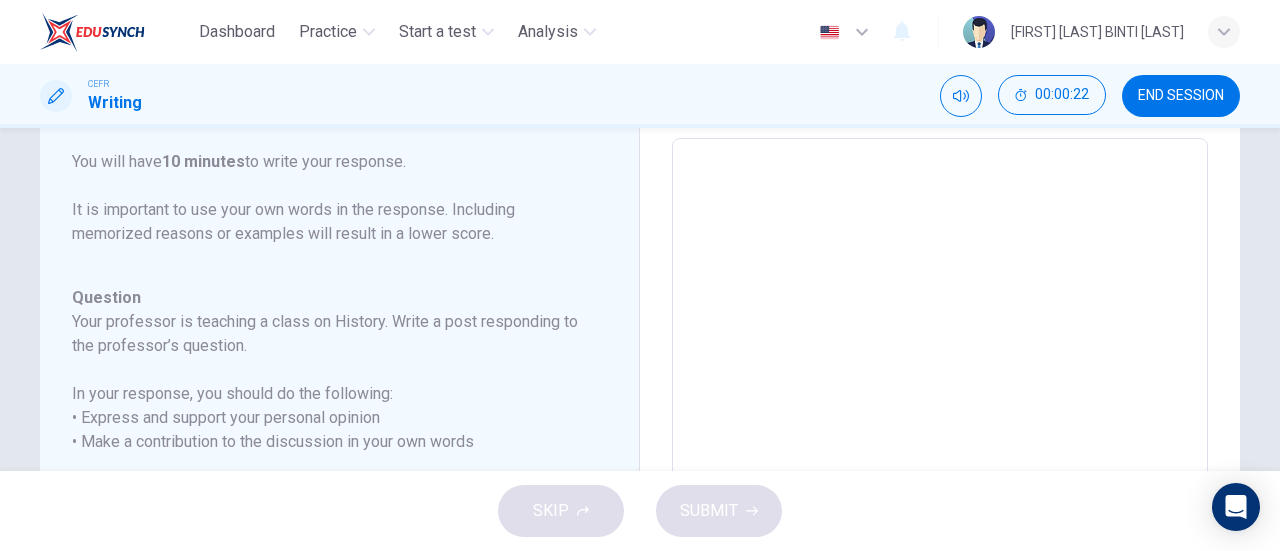 click at bounding box center (940, 472) 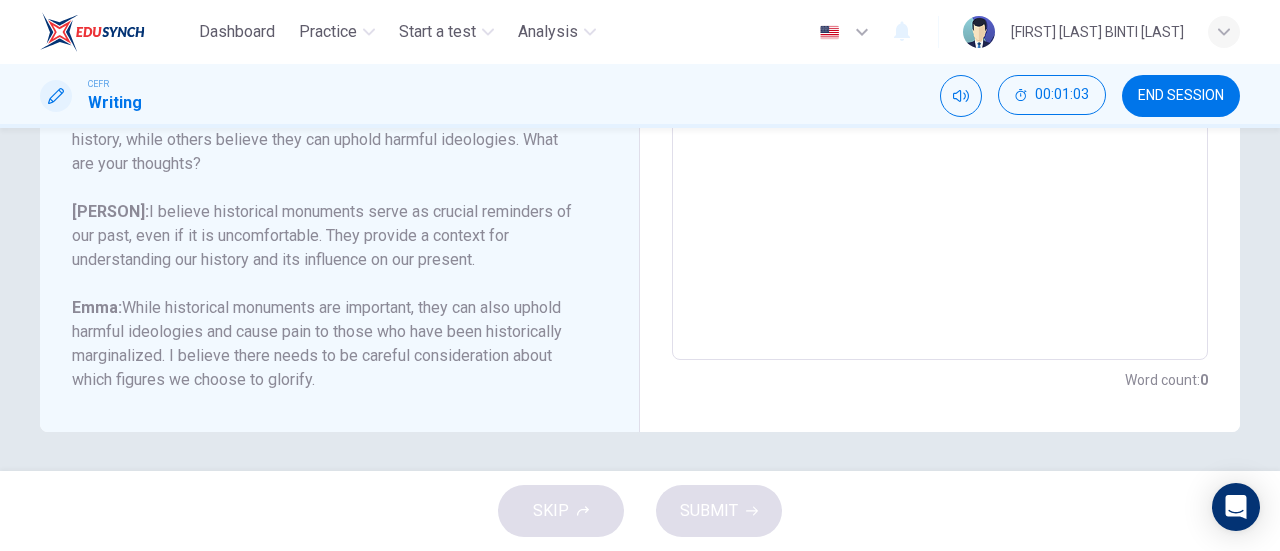 scroll, scrollTop: 546, scrollLeft: 0, axis: vertical 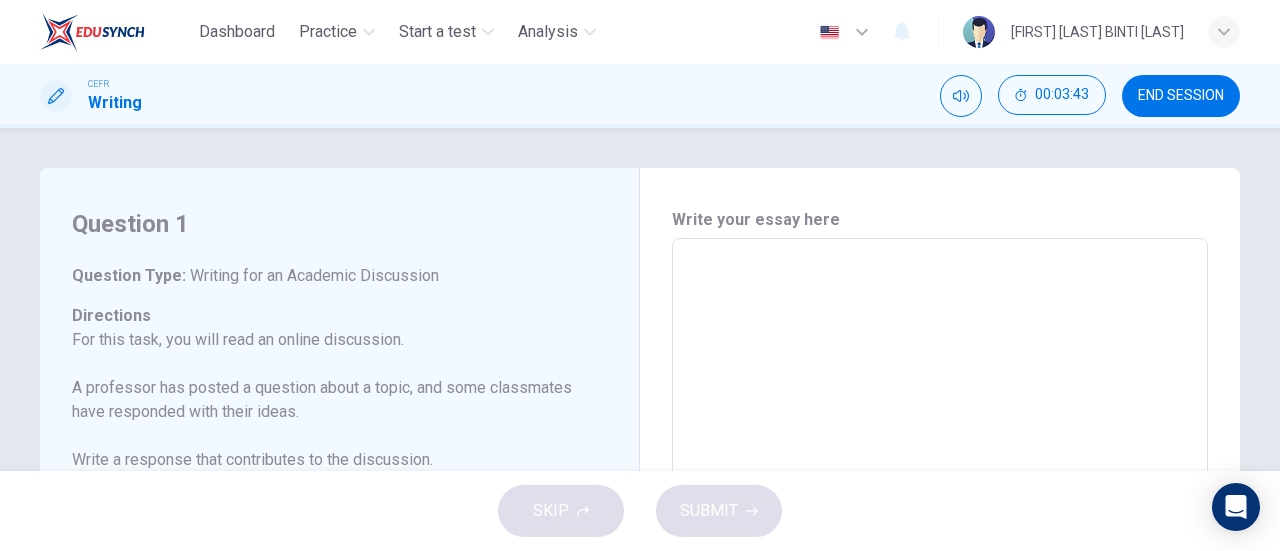 click at bounding box center [940, 572] 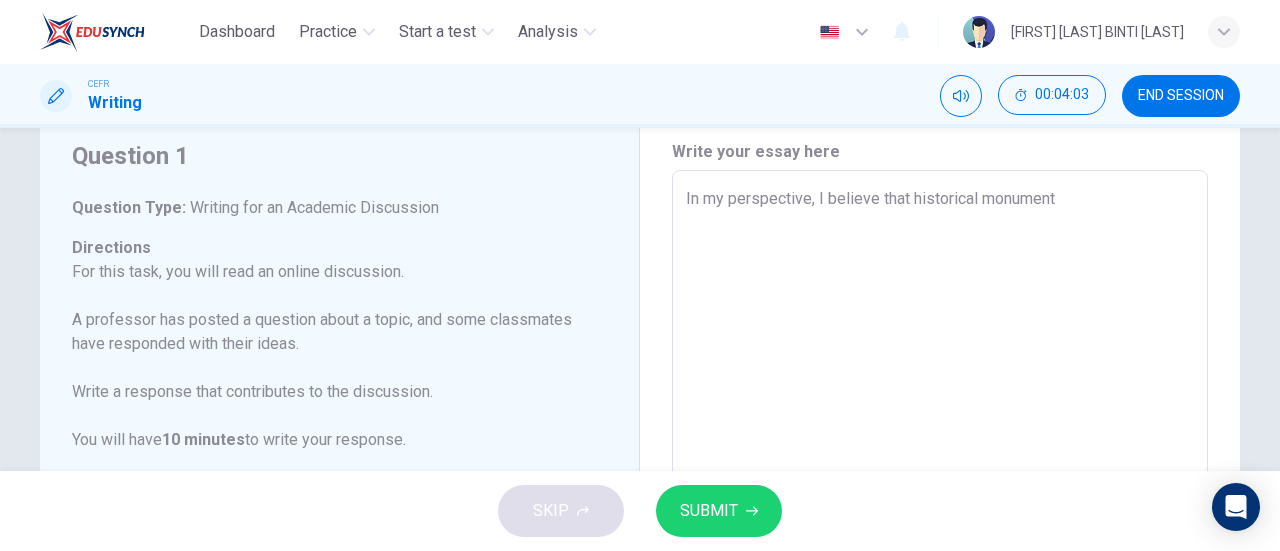 scroll, scrollTop: 100, scrollLeft: 0, axis: vertical 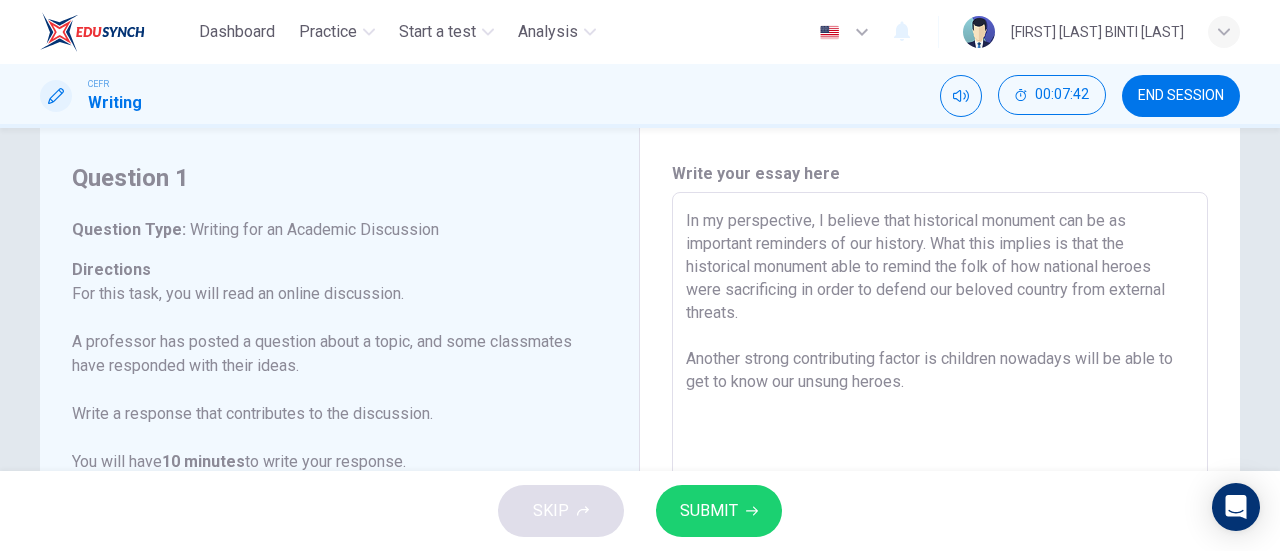 drag, startPoint x: 769, startPoint y: 248, endPoint x: 831, endPoint y: 311, distance: 88.391174 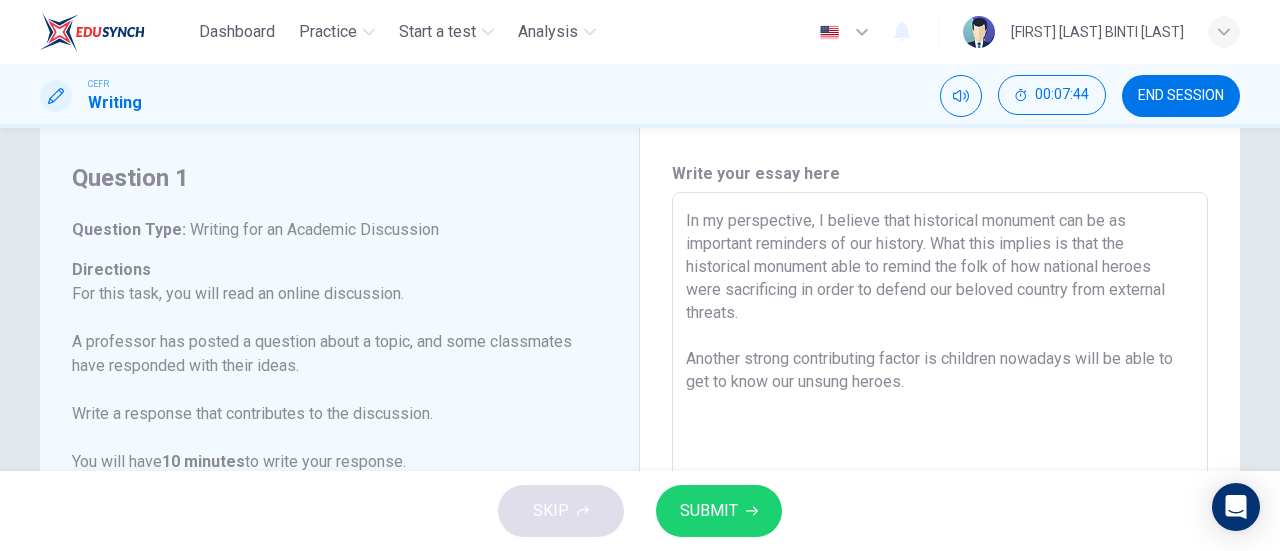click on "In my perspective, I believe that historical monument can be as important reminders of our history. What this implies is that the historical monument able to remind the folk of how national heroes were sacrificing in order to defend our beloved country from external threats.
Another strong contributing factor is children nowadays will be able to get to know our unsung heroes." at bounding box center [940, 526] 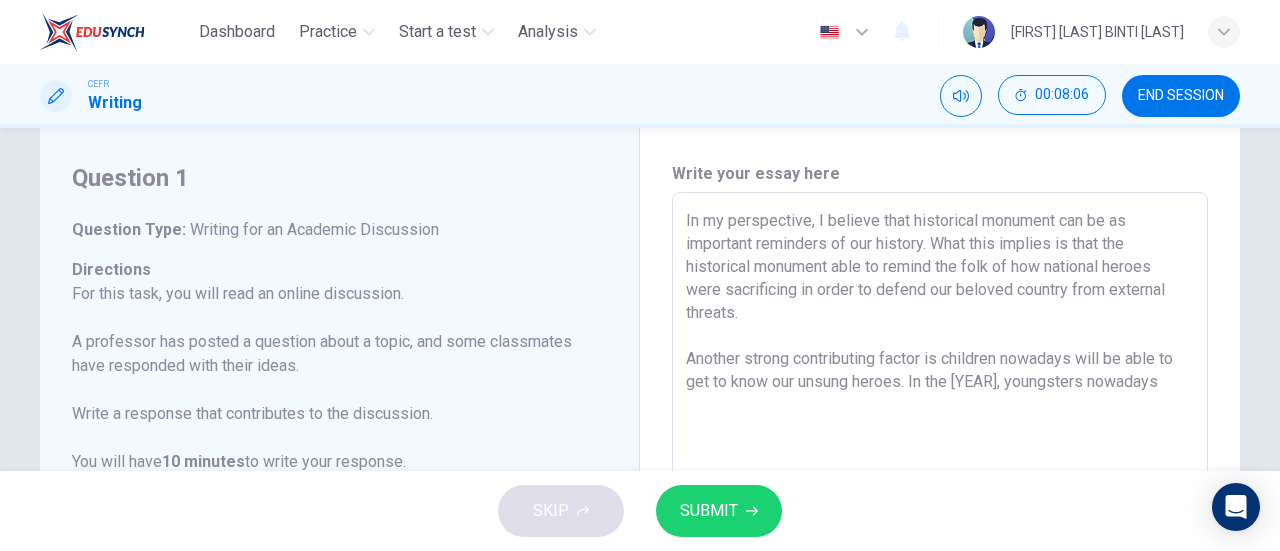 drag, startPoint x: 944, startPoint y: 355, endPoint x: 1074, endPoint y: 367, distance: 130.55267 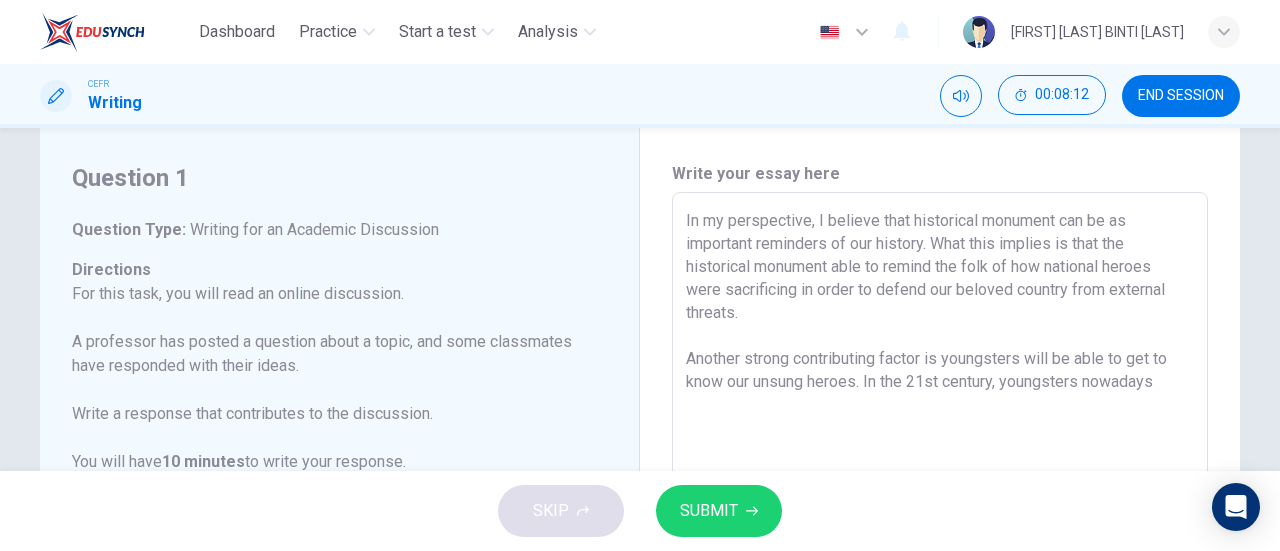 click on "In my perspective, I believe that historical monument can be as important reminders of our history. What this implies is that the historical monument able to remind the folk of how national heroes were sacrificing in order to defend our beloved country from external threats.
Another strong contributing factor is youngsters will be able to get to know our unsung heroes. In the 21st century, youngsters nowadays" at bounding box center (940, 526) 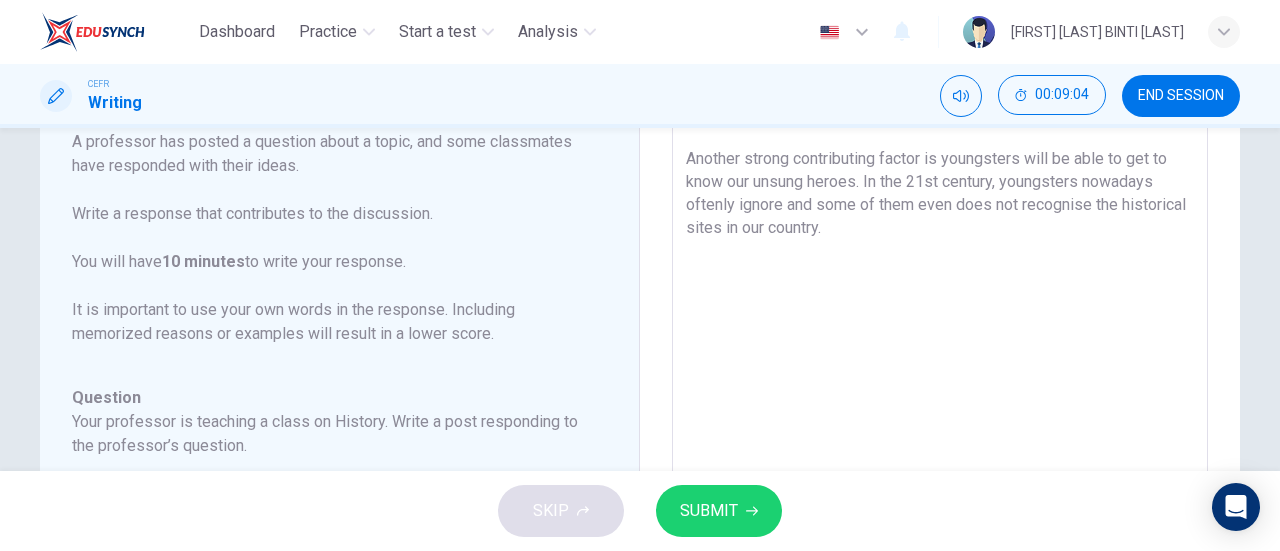 scroll, scrollTop: 146, scrollLeft: 0, axis: vertical 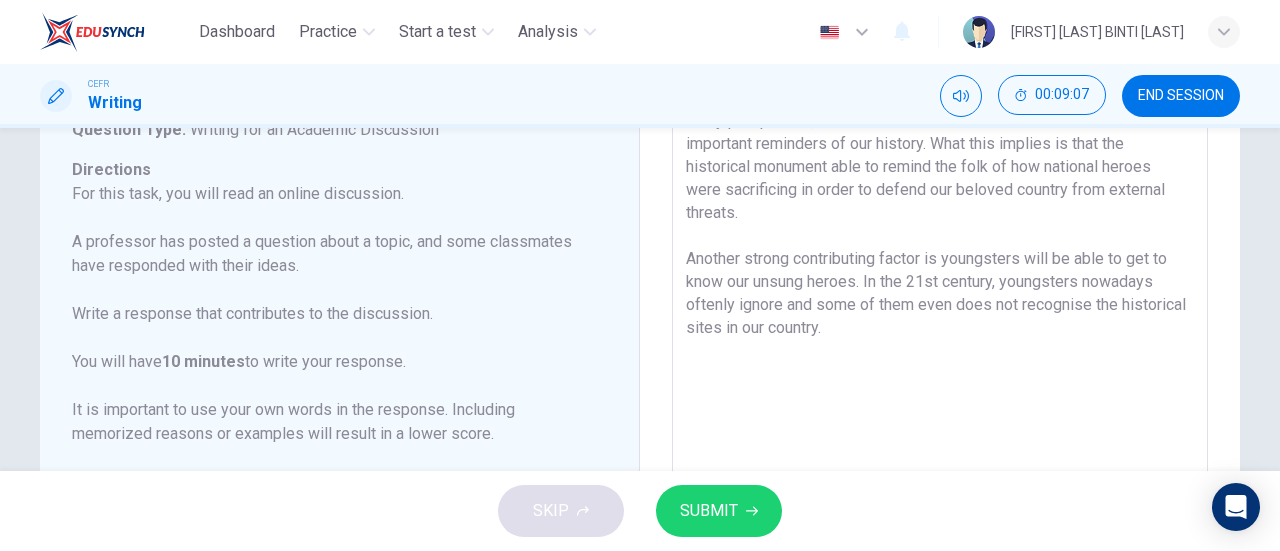 click on "In my perspective, I believe that historical monument can be as important reminders of our history. What this implies is that the historical monument able to remind the folk of how national heroes were sacrificing in order to defend our beloved country from external threats.
Another strong contributing factor is youngsters will be able to get to know our unsung heroes. In the 21st century, youngsters nowadays oftenly ignore and some of them even does not recognise the historical sites in our country." at bounding box center [940, 426] 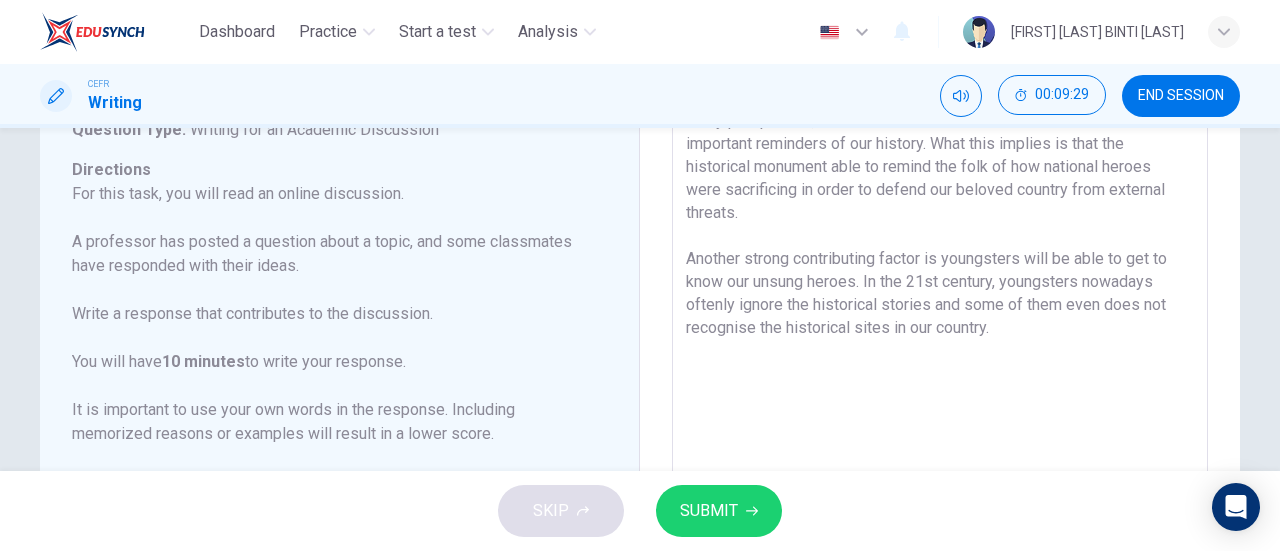 click on "In my perspective, I believe that historical monument can be as important reminders of our history. What this implies is that the historical monument able to remind the folk of how national heroes were sacrificing in order to defend our beloved country from external threats.
Another strong contributing factor is youngsters will be able to get to know our unsung heroes. In the 21st century, youngsters nowadays oftenly ignore the historical stories and some of them even does not recognise the historical sites in our country." at bounding box center [940, 426] 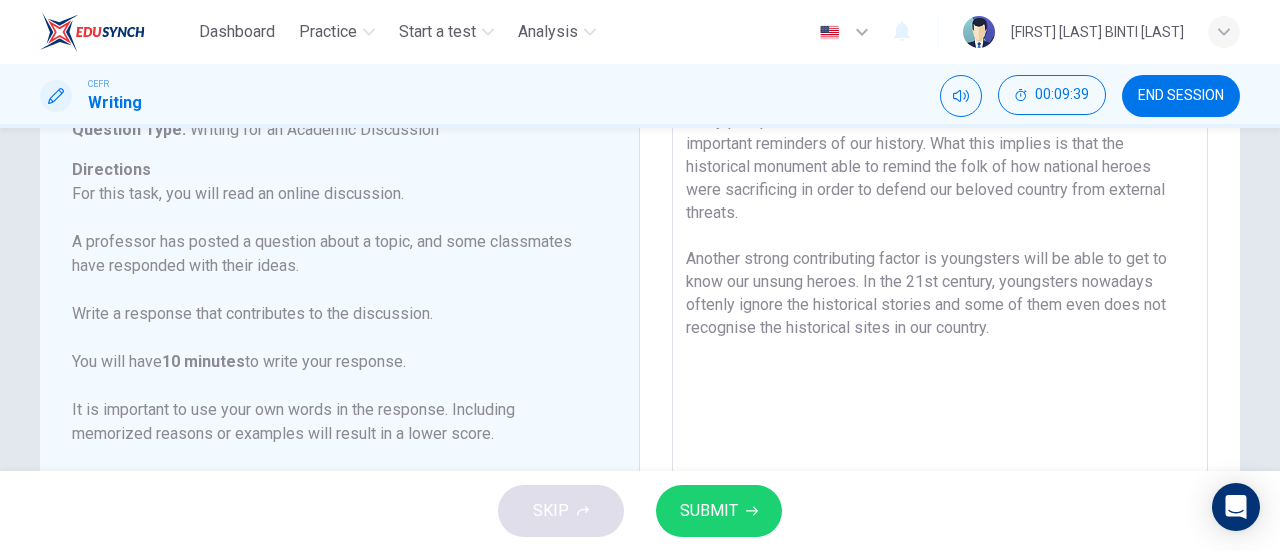 click on "In my perspective, I believe that historical monument can be as important reminders of our history. What this implies is that the historical monument able to remind the folk of how national heroes were sacrificing in order to defend our beloved country from external threats.
Another strong contributing factor is youngsters will be able to get to know our unsung heroes. In the 21st century, youngsters nowadays oftenly ignore the historical stories and some of them even does not recognise the historical sites in our country." at bounding box center (940, 426) 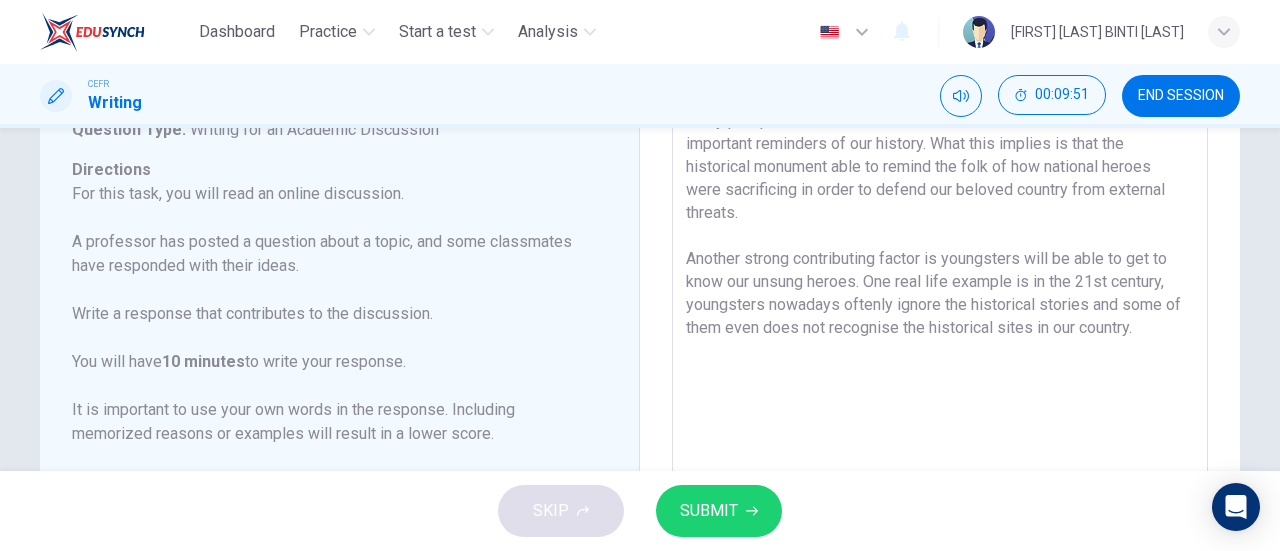 click on "In my perspective, I believe that historical monument can be as important reminders of our history. What this implies is that the historical monument able to remind the folk of how national heroes were sacrificing in order to defend our beloved country from external threats.
Another strong contributing factor is youngsters will be able to get to know our unsung heroes. One real life example is in the 21st century, youngsters nowadays oftenly ignore the historical stories and some of them even does not recognise the historical sites in our country." at bounding box center (940, 426) 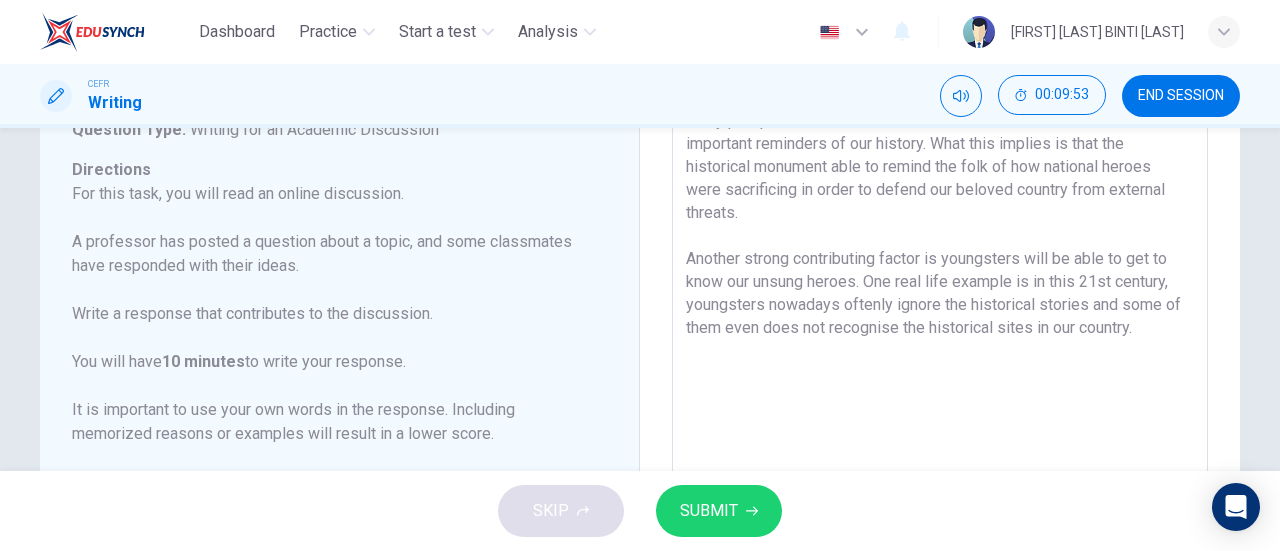 click on "In my perspective, I believe that historical monument can be as important reminders of our history. What this implies is that the historical monument able to remind the folk of how national heroes were sacrificing in order to defend our beloved country from external threats.
Another strong contributing factor is youngsters will be able to get to know our unsung heroes. One real life example is in this 21st century, youngsters nowadays oftenly ignore the historical stories and some of them even does not recognise the historical sites in our country." at bounding box center [940, 426] 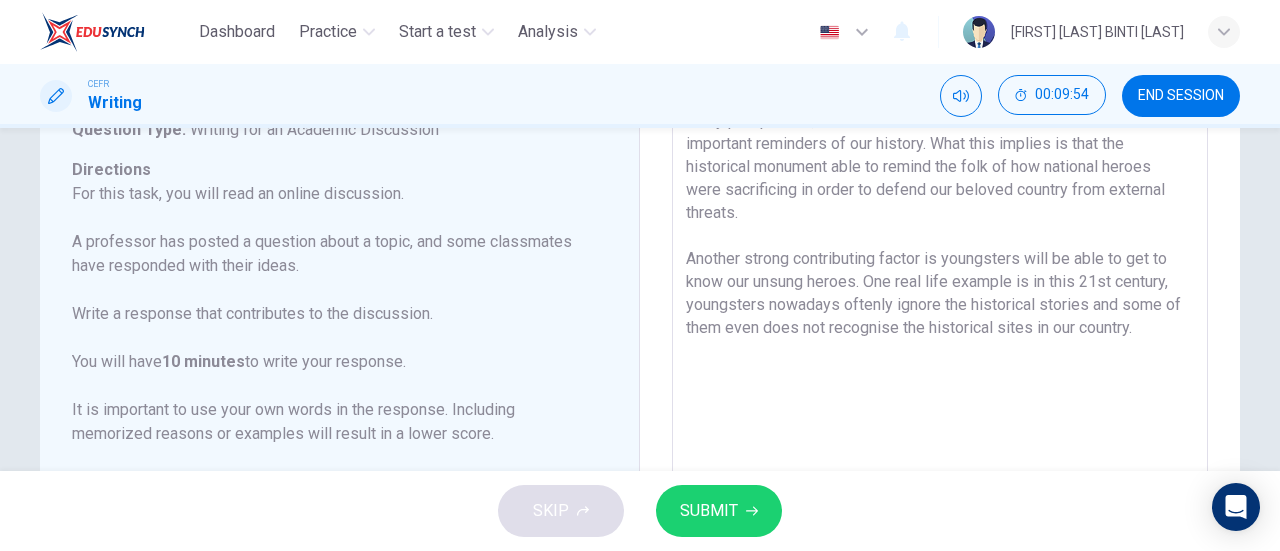 click on "In my perspective, I believe that historical monument can be as important reminders of our history. What this implies is that the historical monument able to remind the folk of how national heroes were sacrificing in order to defend our beloved country from external threats.
Another strong contributing factor is youngsters will be able to get to know our unsung heroes. One real life example is in this 21st century, youngsters nowadays oftenly ignore the historical stories and some of them even does not recognise the historical sites in our country." at bounding box center (940, 426) 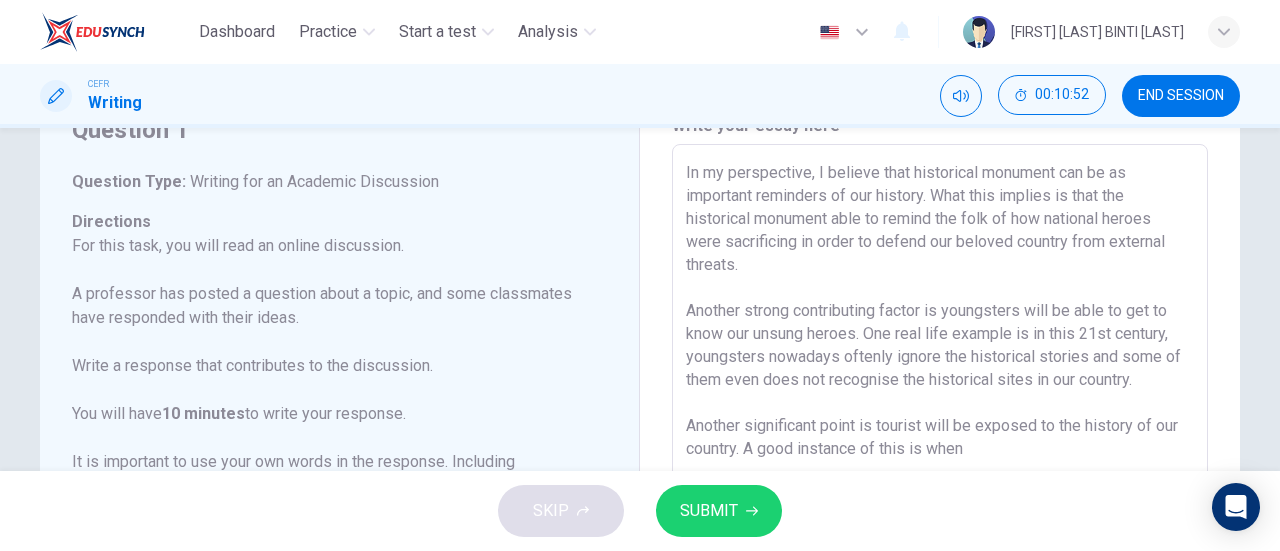 scroll, scrollTop: 46, scrollLeft: 0, axis: vertical 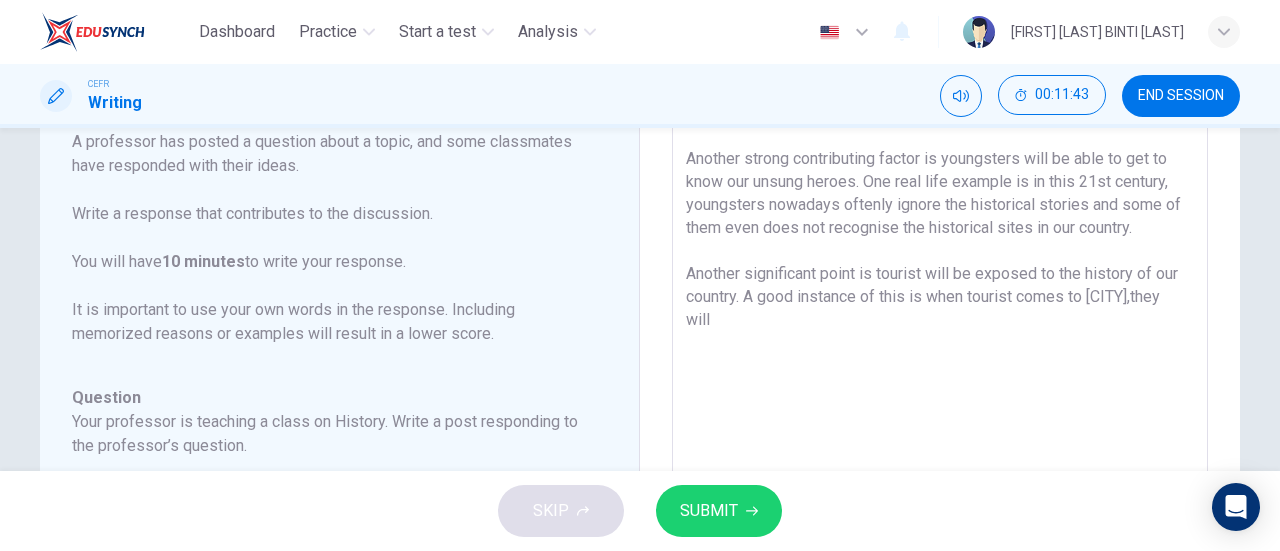 click on "In my perspective, I believe that historical monument can be as important reminders of our history. What this implies is that the historical monument able to remind the folk of how national heroes were sacrificing in order to defend our beloved country from external threats.
Another strong contributing factor is youngsters will be able to get to know our unsung heroes. One real life example is in this 21st century, youngsters nowadays oftenly ignore the historical stories and some of them even does not recognise the historical sites in our country.
Another significant point is tourist will be exposed to the history of our country. A good instance of this is when tourist comes to [CITY],they will" at bounding box center [940, 326] 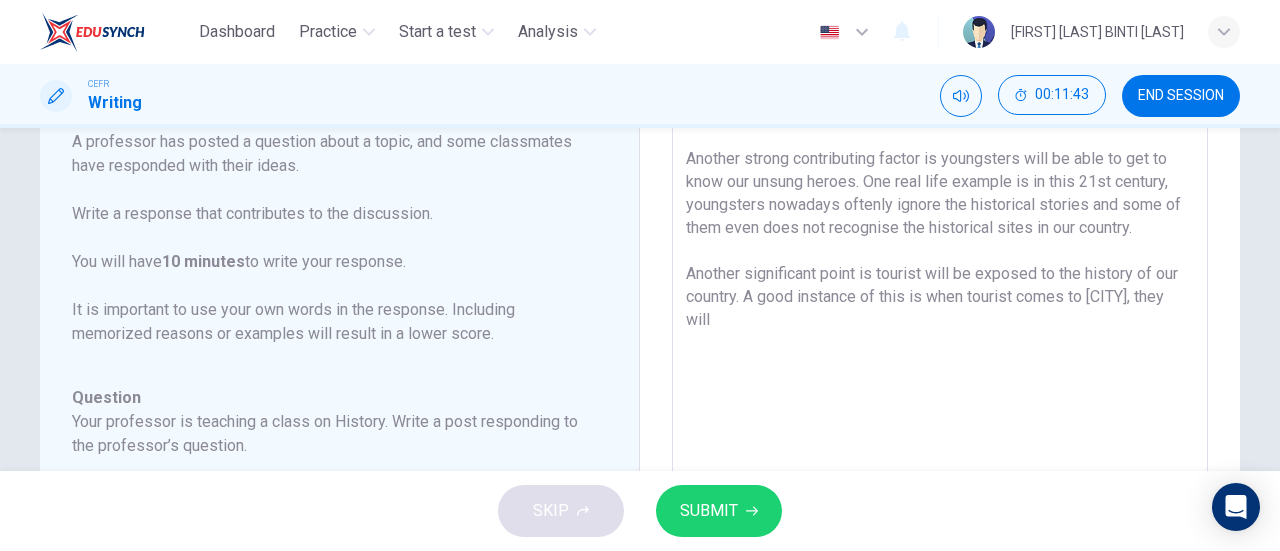 click on "In my perspective, I believe that historical monument can be as important reminders of our history. What this implies is that the historical monument able to remind the folk of how national heroes were sacrificing in order to defend our beloved country from external threats.
Another strong contributing factor is youngsters will be able to get to know our unsung heroes. One real life example is in this 21st century, youngsters nowadays oftenly ignore the historical stories and some of them even does not recognise the historical sites in our country.
Another significant point is tourist will be exposed to the history of our country. A good instance of this is when tourist comes to [CITY], they will" at bounding box center [940, 326] 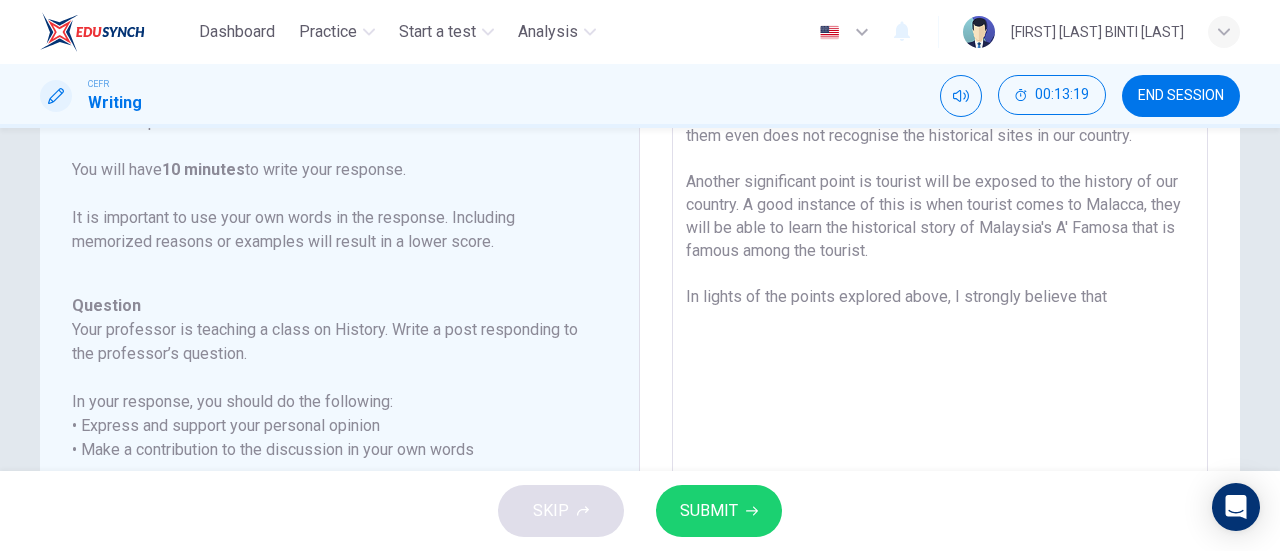 scroll, scrollTop: 400, scrollLeft: 0, axis: vertical 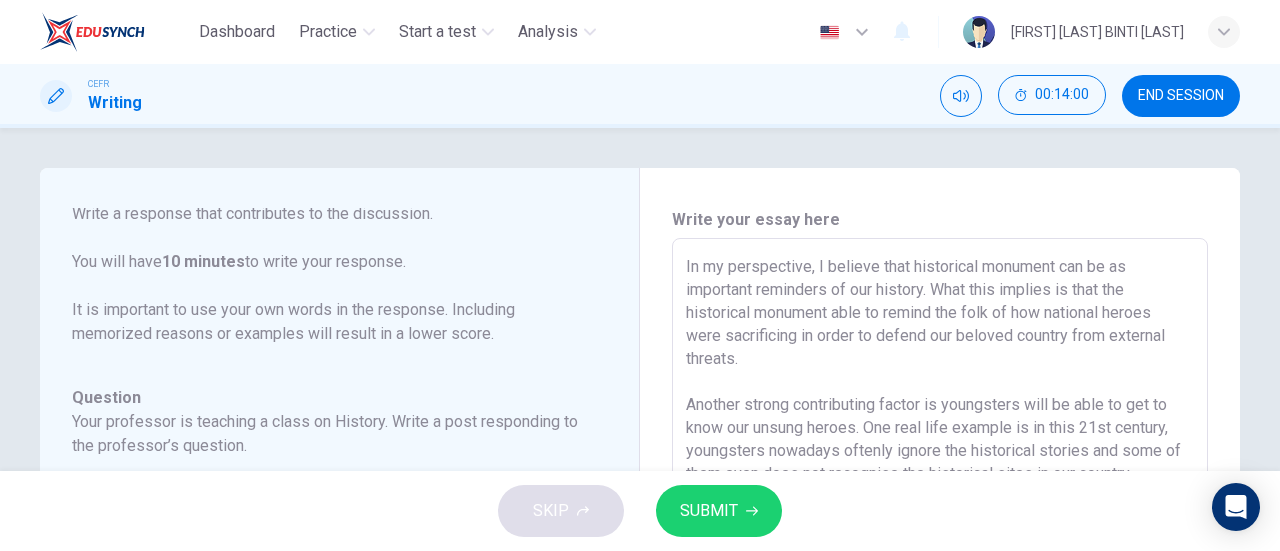 click on "In my perspective, I believe that historical monument can be as important reminders of our history. What this implies is that the historical monument able to remind the folk of how national heroes were sacrificing in order to defend our beloved country from external threats.
Another strong contributing factor is youngsters will be able to get to know our unsung heroes. One real life example is in this 21st century, youngsters nowadays oftenly ignore the historical stories and some of them even does not recognise the historical sites in our country.
Another significant point is tourist will be exposed to the history of our country. A good instance of this is when tourist comes to [CITY], they will be able to learn the historical story of [COUNTRY]'s A' Famosa that is famous among the tourist.
In lights of the points explored above, I strongly believe that historical monuments are beneficial to remind the folks of the history." at bounding box center (940, 572) 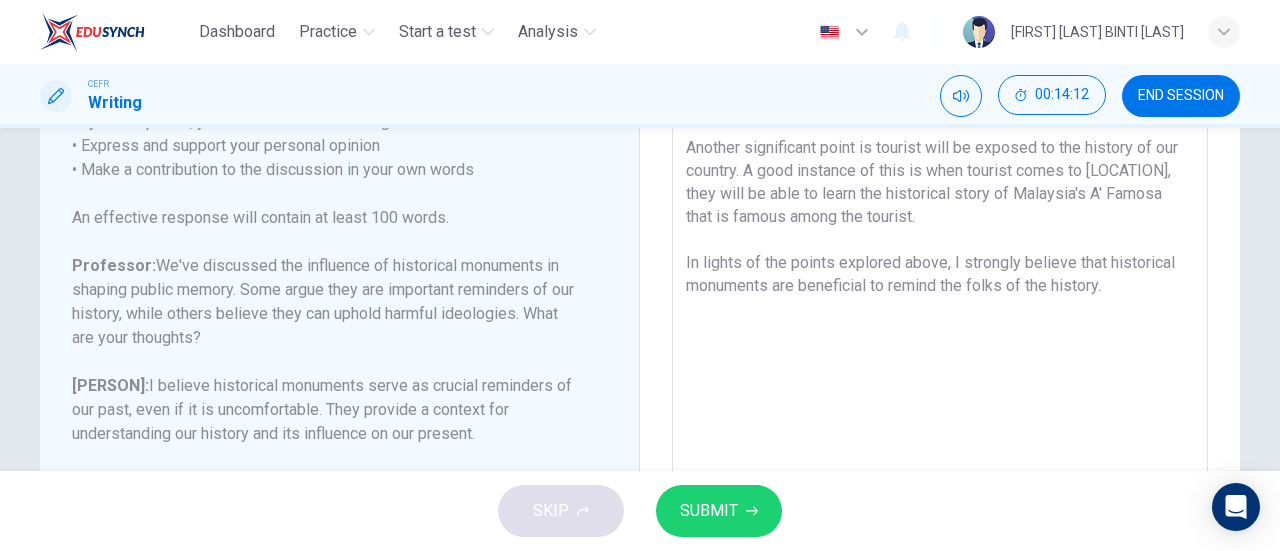 scroll, scrollTop: 300, scrollLeft: 0, axis: vertical 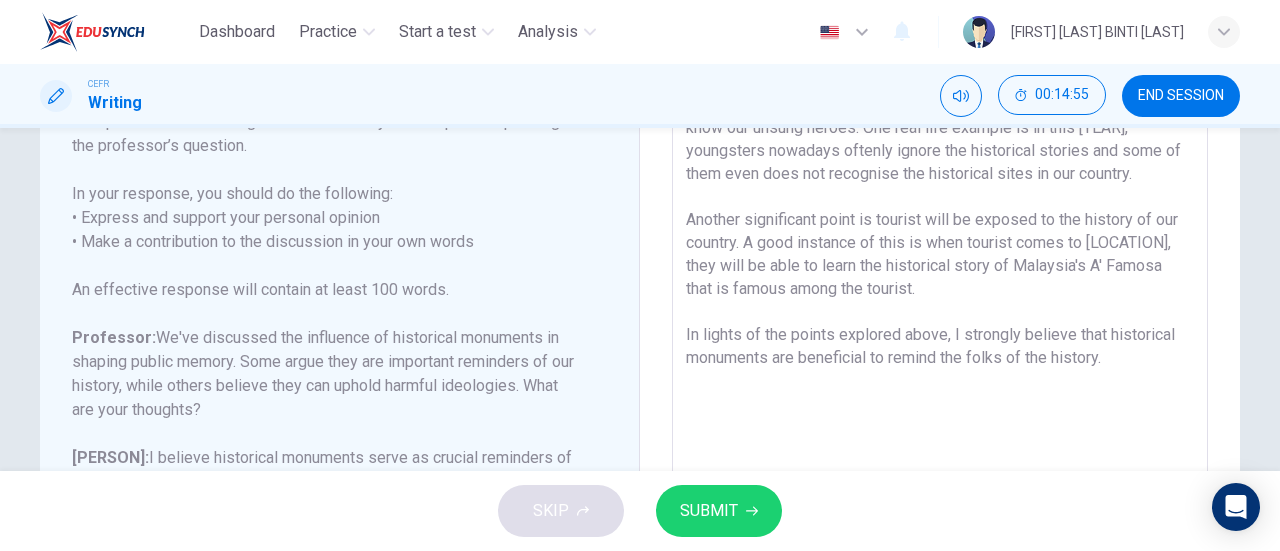 type on "In my perspective, I believe that historical monuments can be as important reminders of our history. What this implies is that the historical monument able to remind the folk of how national heroes were sacrificing in order to defend our beloved country from external threats.
Another strong contributing factor is youngsters will be able to get to know our unsung heroes. One real life example is in this [YEAR], youngsters nowadays oftenly ignore the historical stories and some of them even does not recognise the historical sites in our country.
Another significant point is tourist will be exposed to the history of our country. A good instance of this is when tourist comes to [LOCATION], they will be able to learn the historical story of Malaysia's A' Famosa that is famous among the tourist.
In lights of the points explored above, I strongly believe that historical monuments are beneficial to remind the folks of the history." 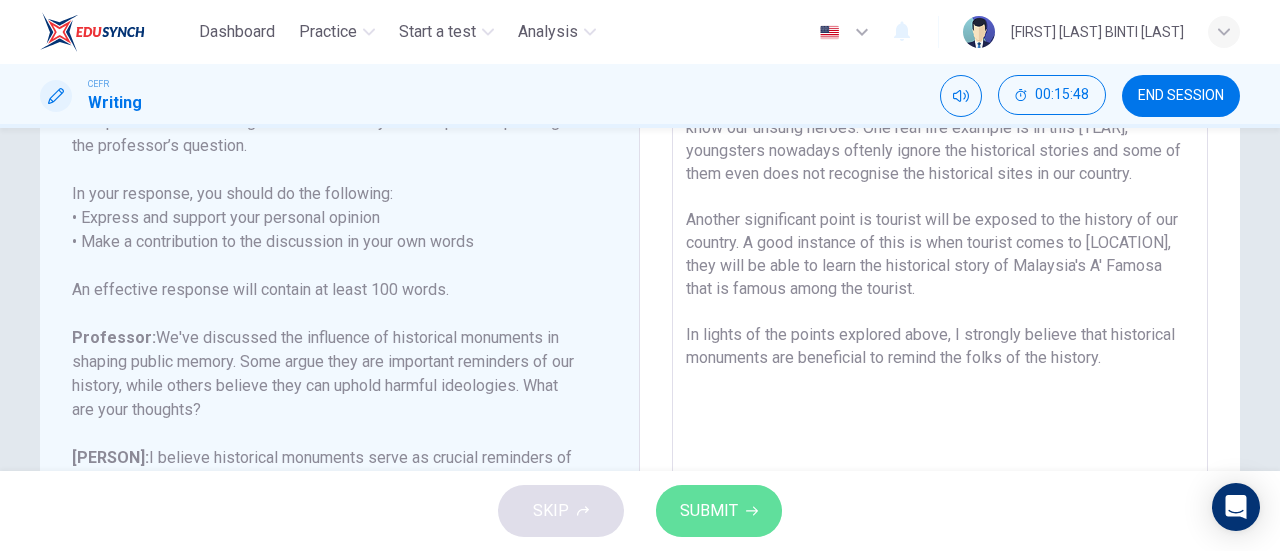 click on "SUBMIT" at bounding box center (709, 511) 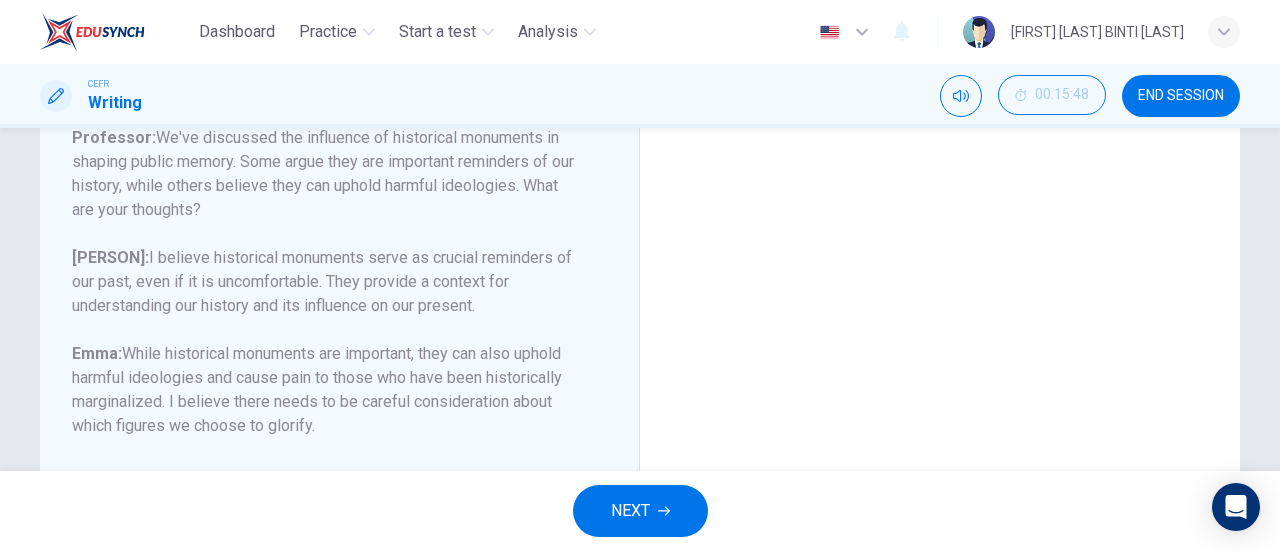 scroll, scrollTop: 546, scrollLeft: 0, axis: vertical 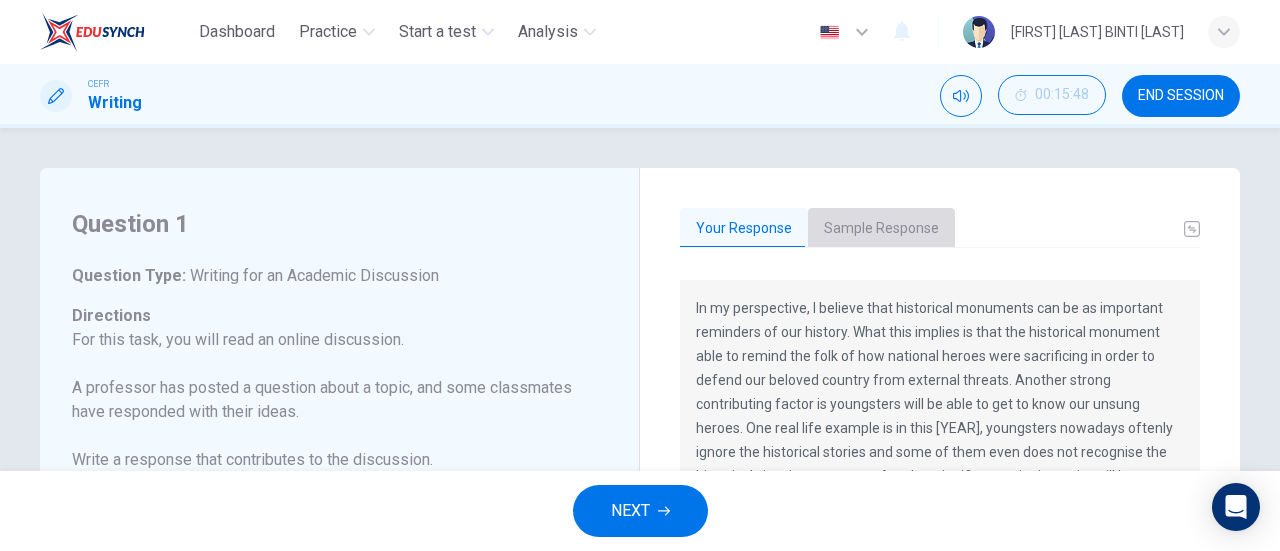 click on "Sample Response" at bounding box center [881, 229] 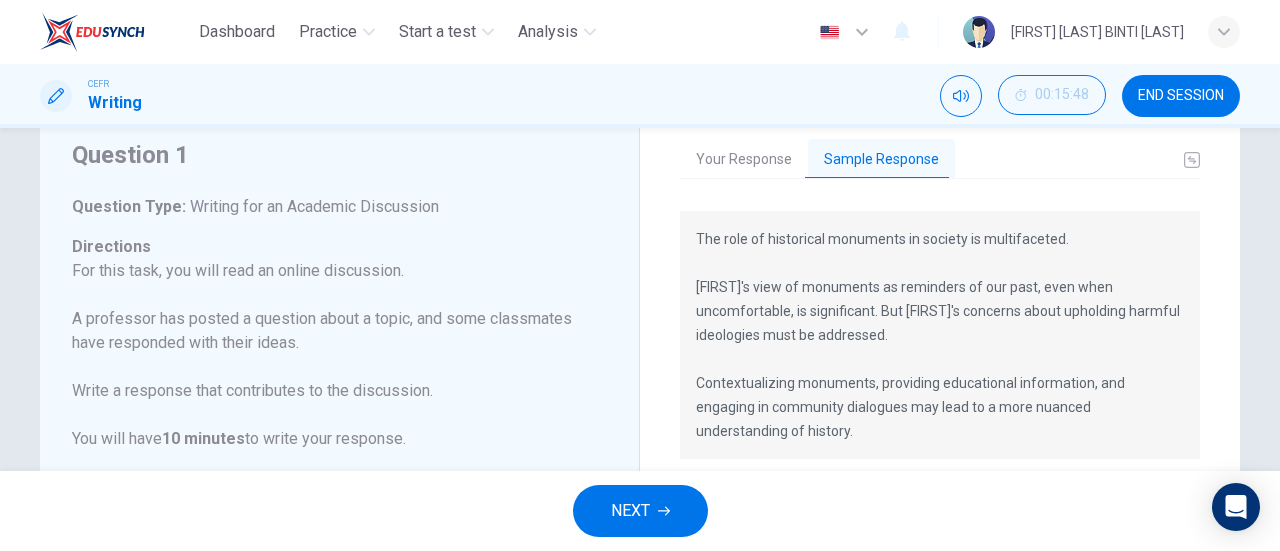 scroll, scrollTop: 100, scrollLeft: 0, axis: vertical 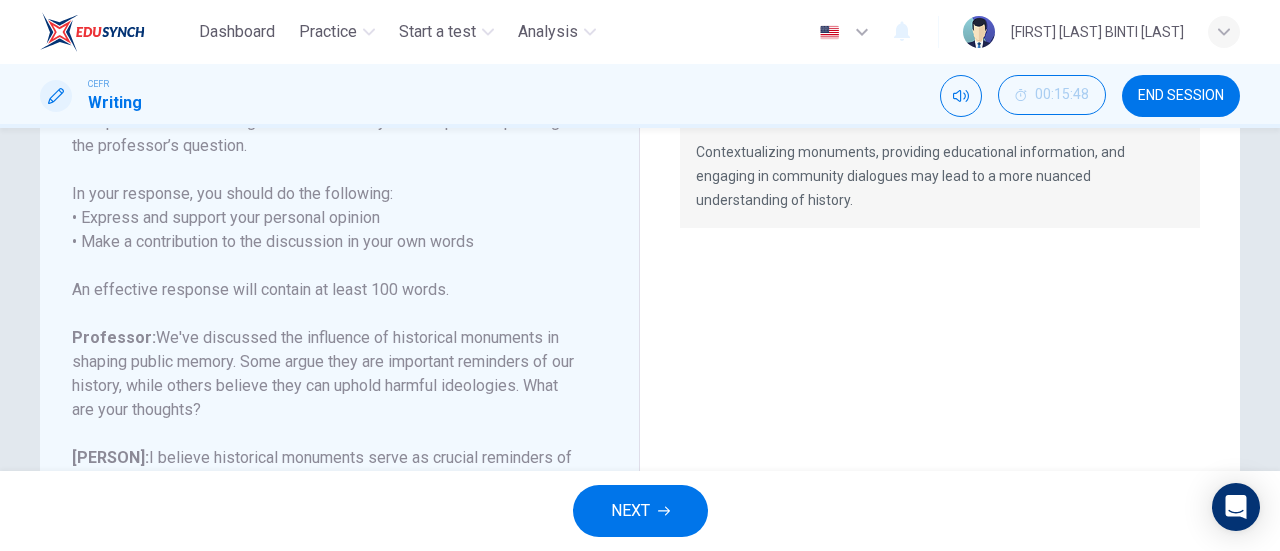 drag, startPoint x: 1270, startPoint y: 288, endPoint x: 1271, endPoint y: 257, distance: 31.016125 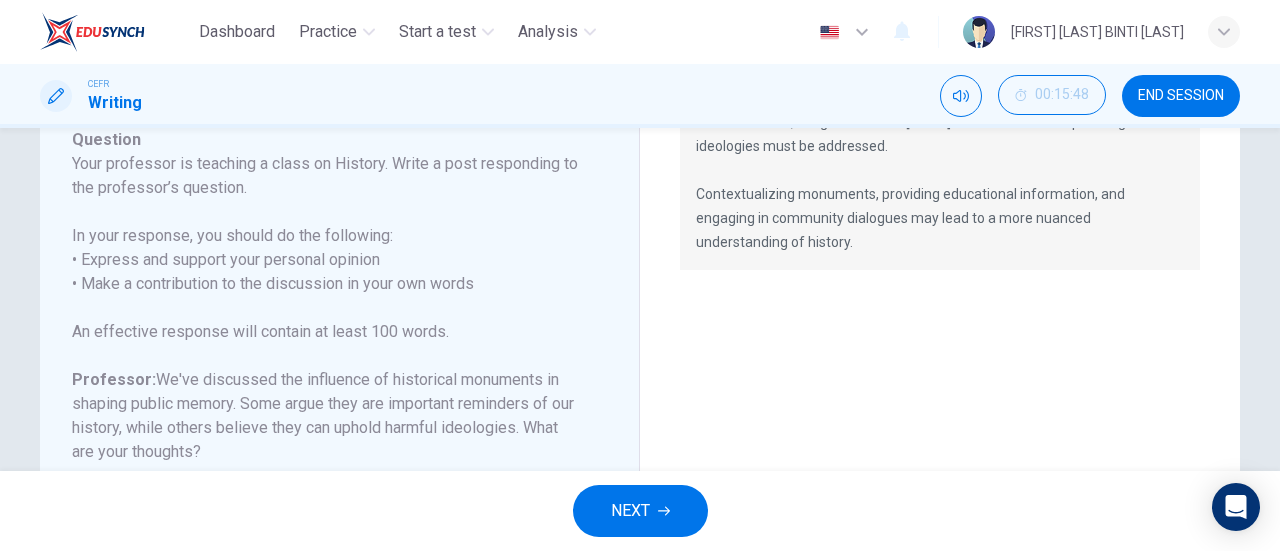 scroll, scrollTop: 262, scrollLeft: 0, axis: vertical 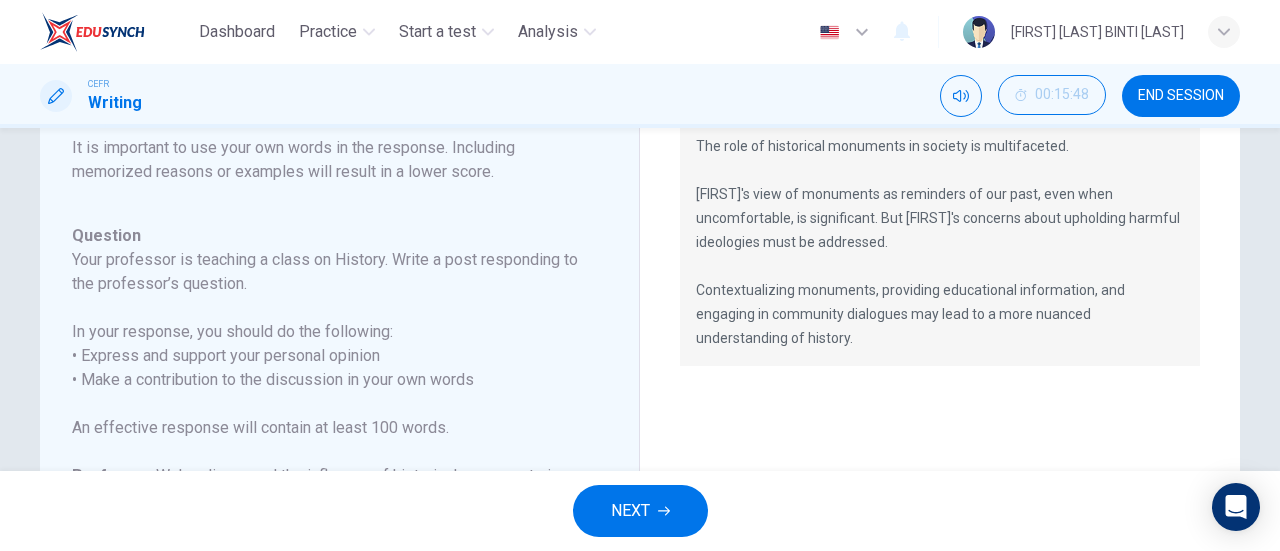 click on "NEXT" at bounding box center [640, 511] 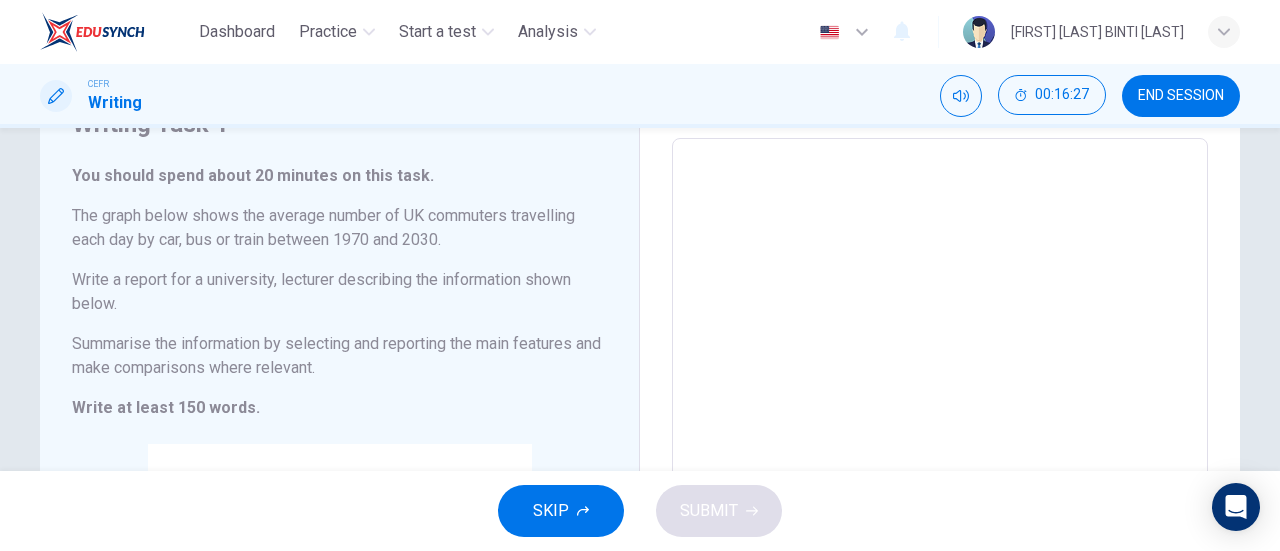scroll, scrollTop: 0, scrollLeft: 0, axis: both 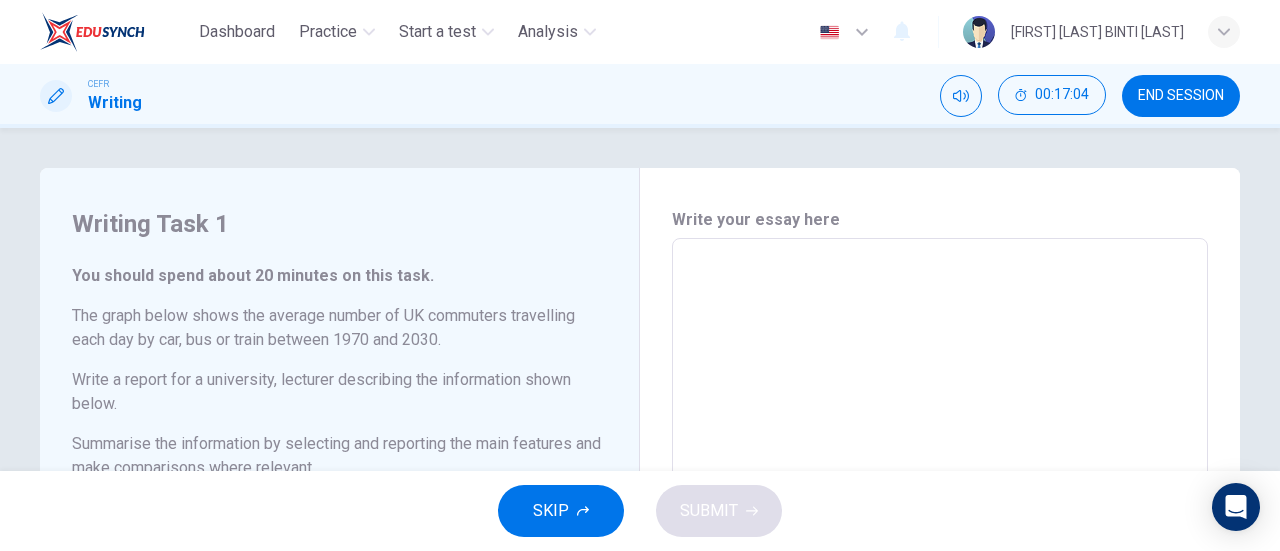 click at bounding box center (940, 566) 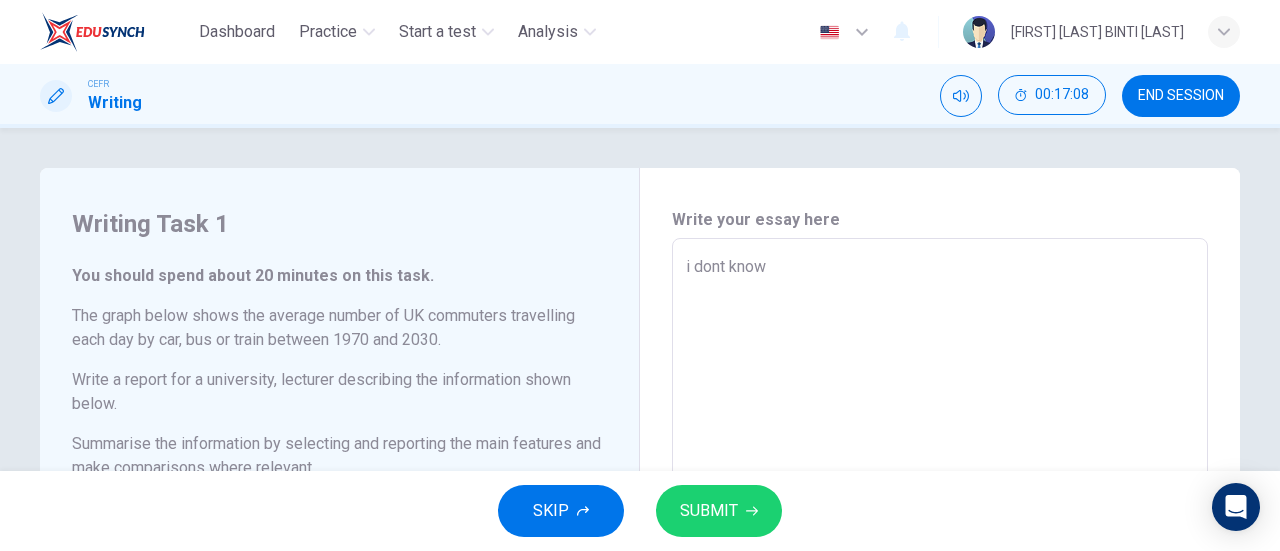 type on "i dont know" 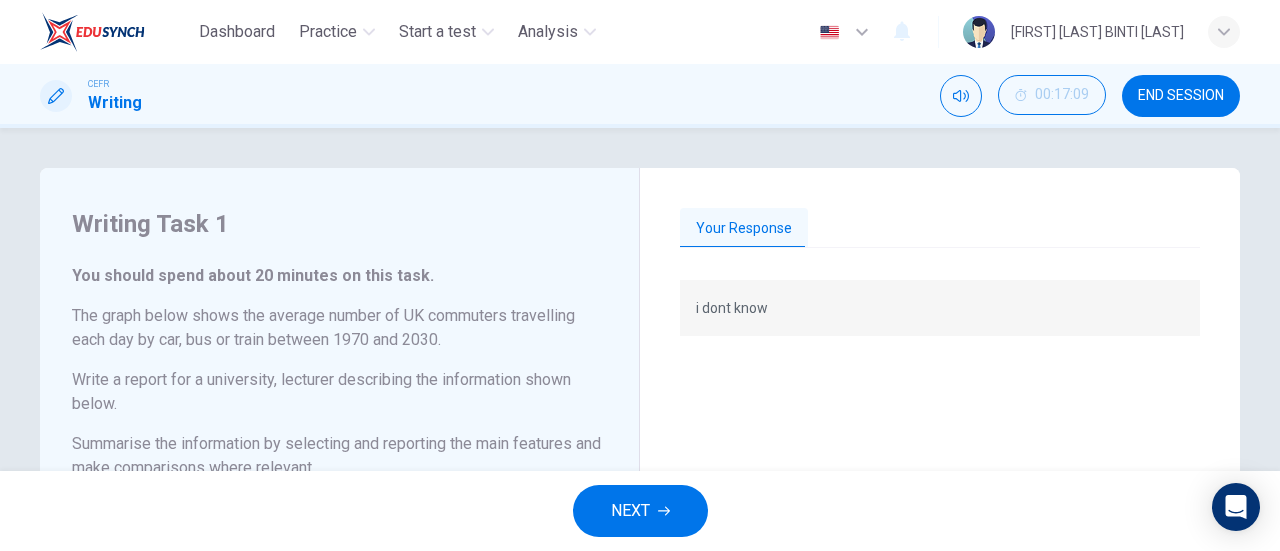 click on "Your Response" at bounding box center (940, 229) 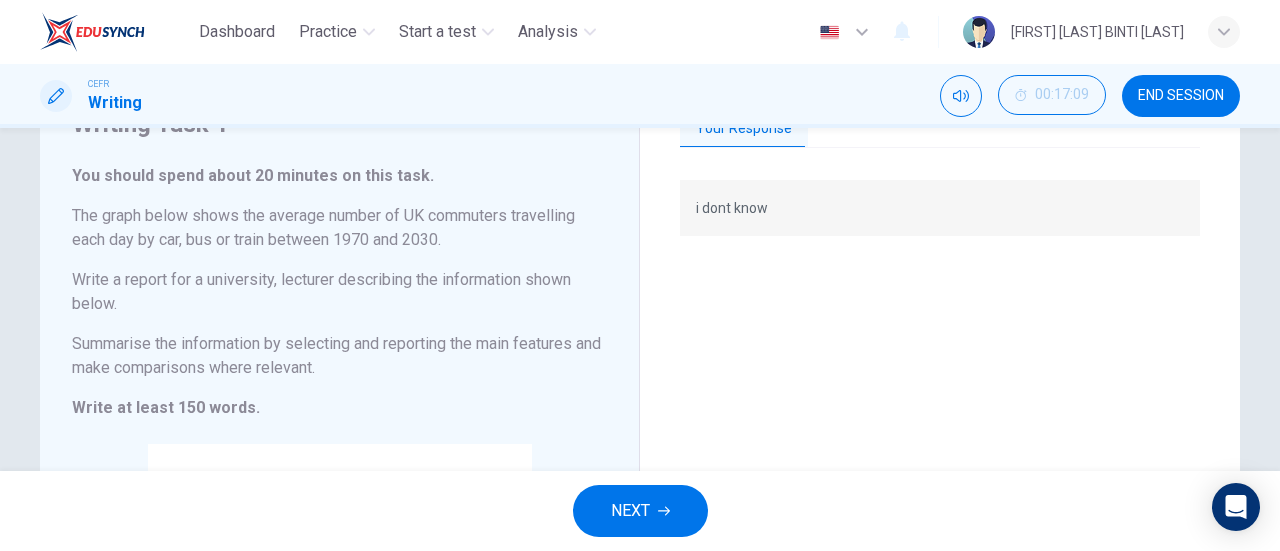scroll, scrollTop: 0, scrollLeft: 0, axis: both 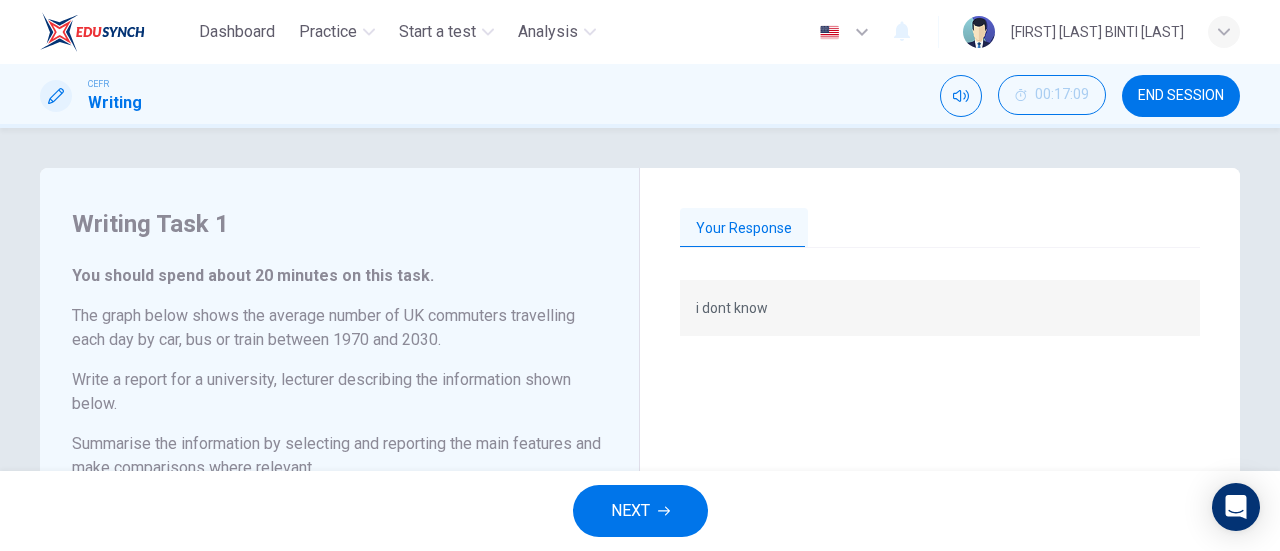 click on "Your Response i dont know" at bounding box center [940, 566] 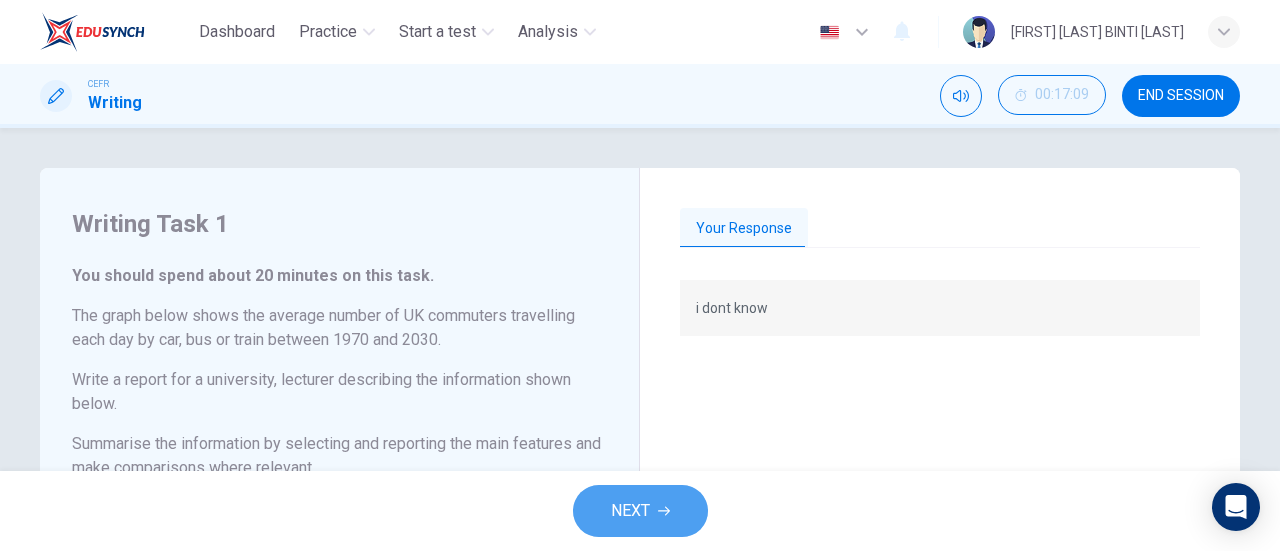 click on "NEXT" at bounding box center (630, 511) 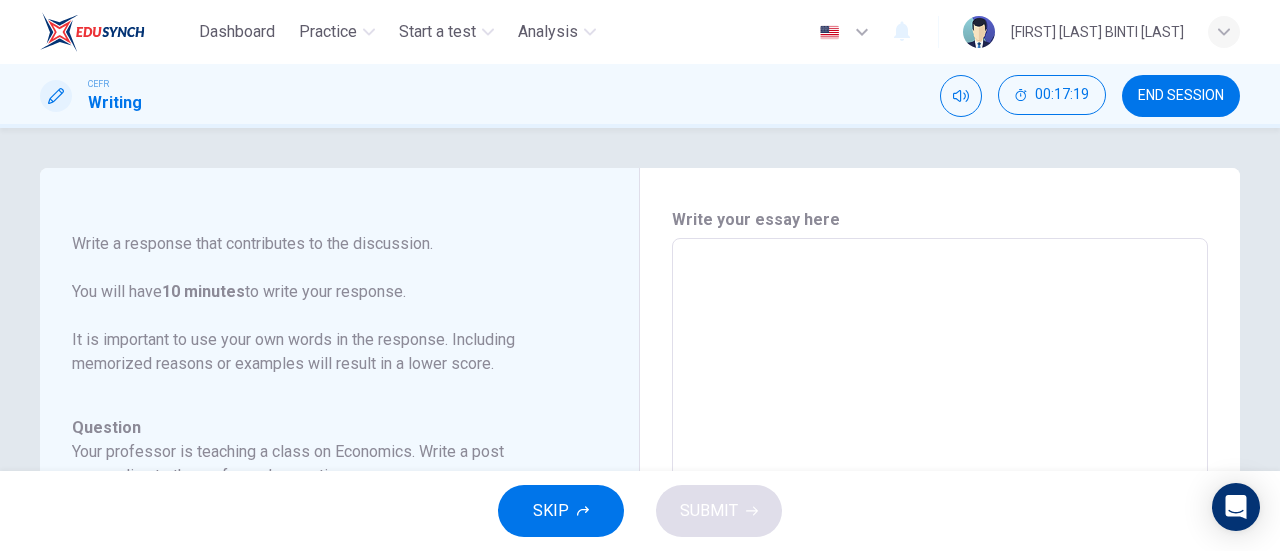 scroll, scrollTop: 222, scrollLeft: 0, axis: vertical 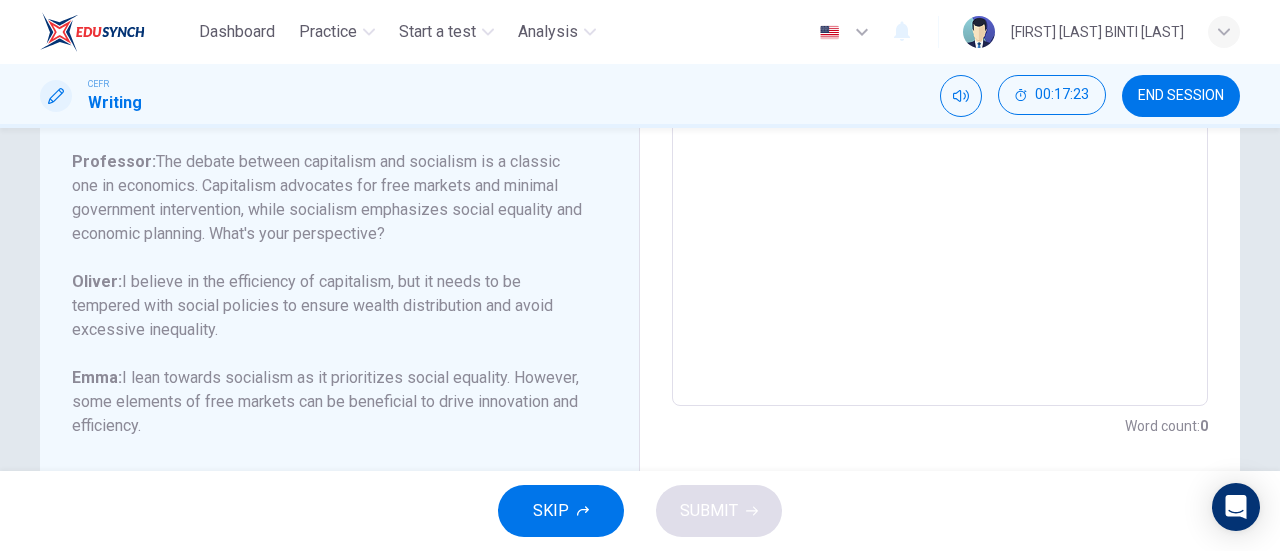 click on "END SESSION" at bounding box center (1181, 96) 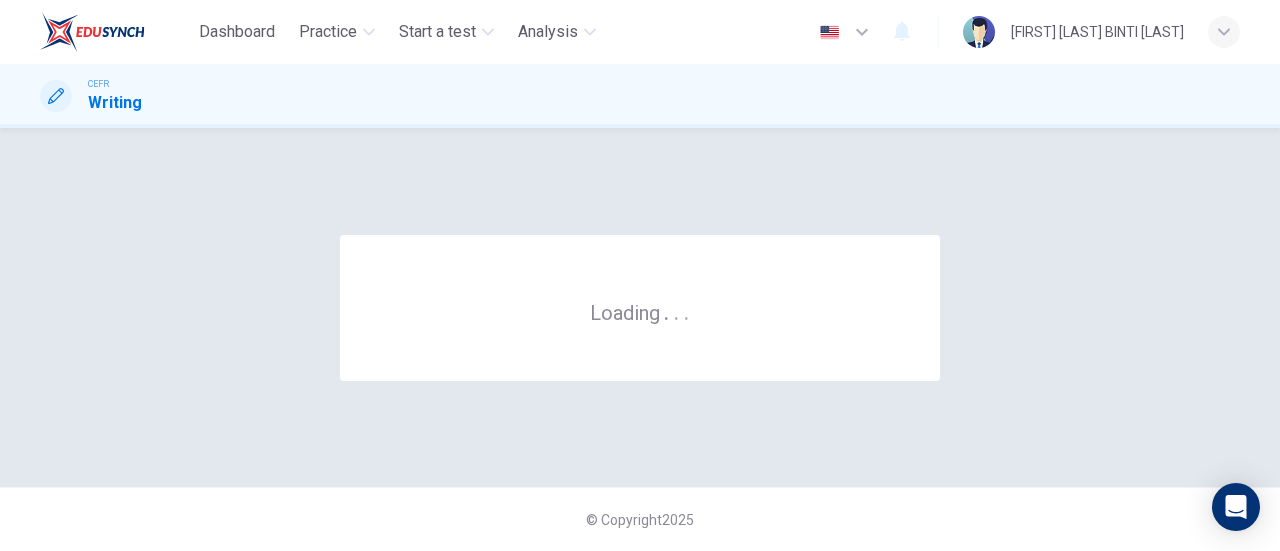 scroll, scrollTop: 0, scrollLeft: 0, axis: both 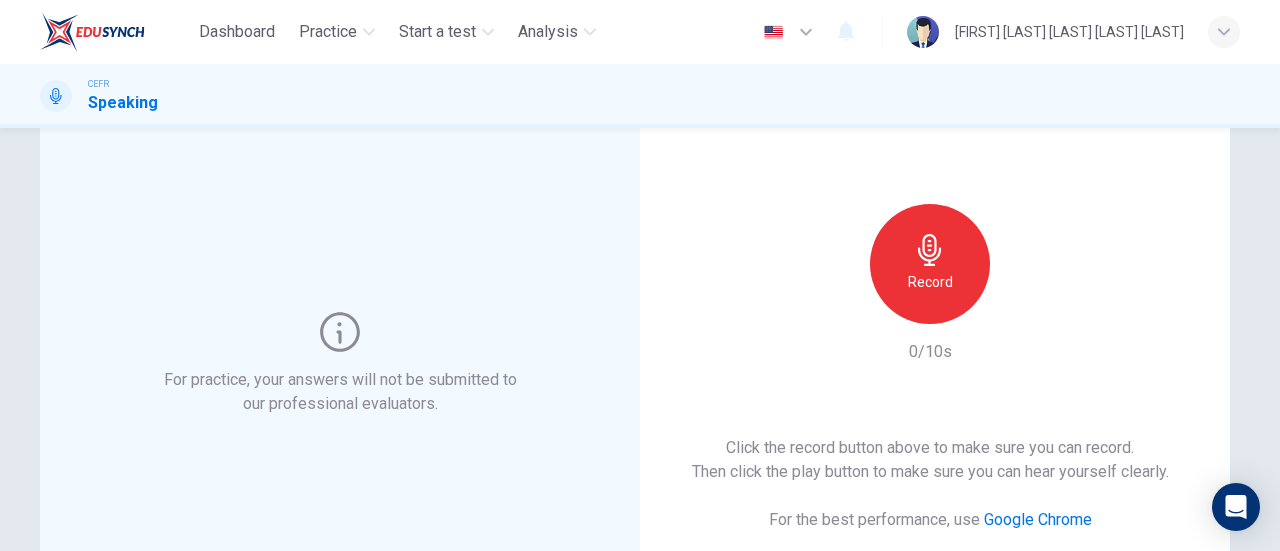 click at bounding box center [930, 250] 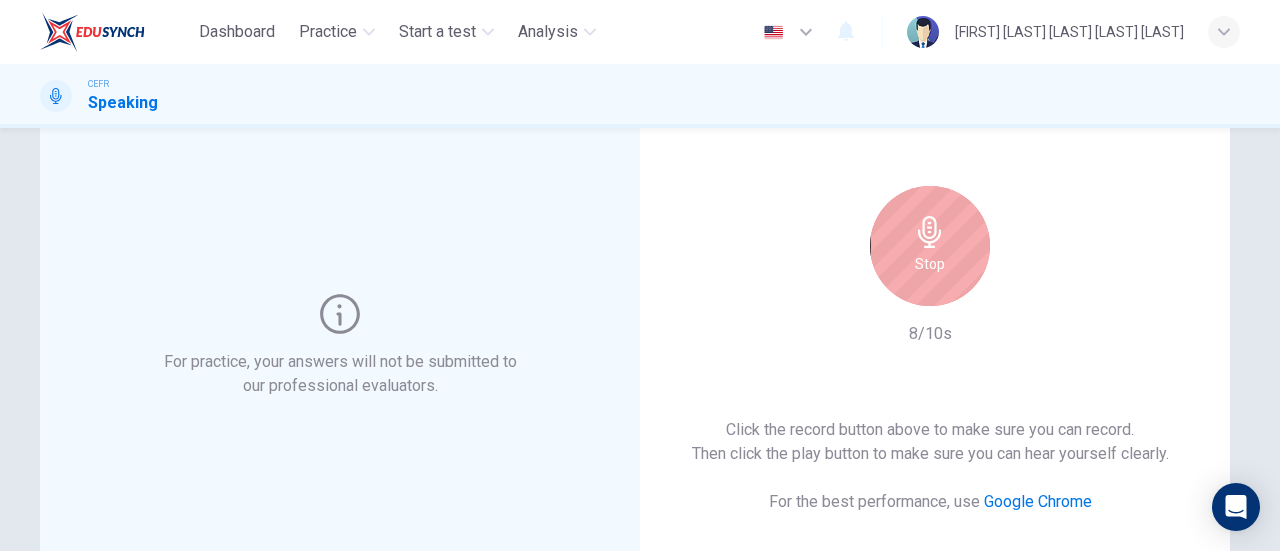 scroll, scrollTop: 100, scrollLeft: 0, axis: vertical 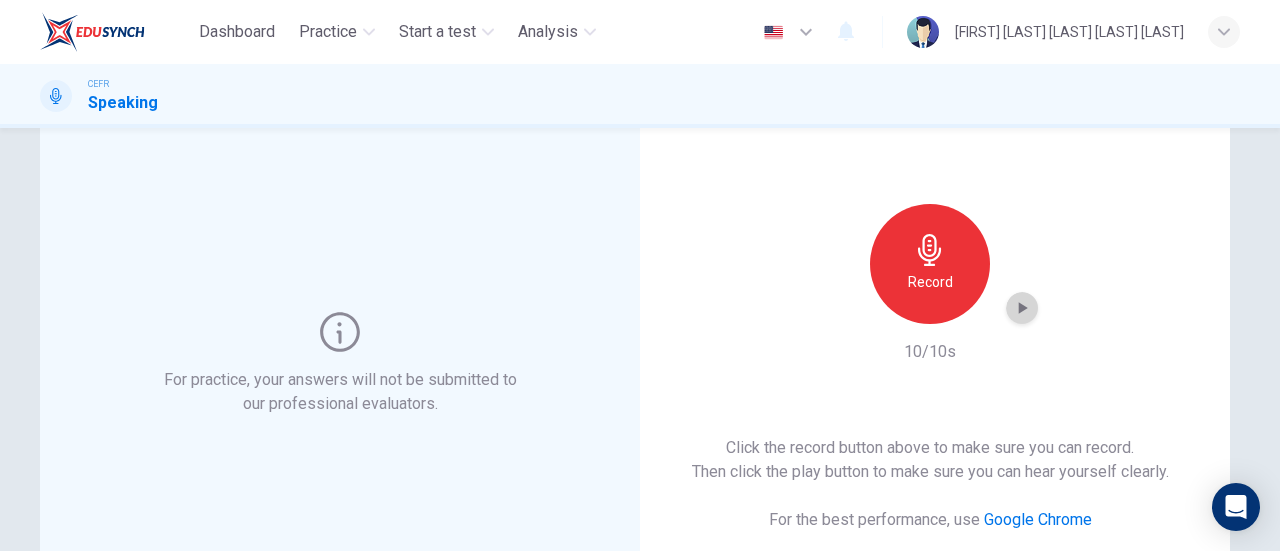 click at bounding box center [1022, 308] 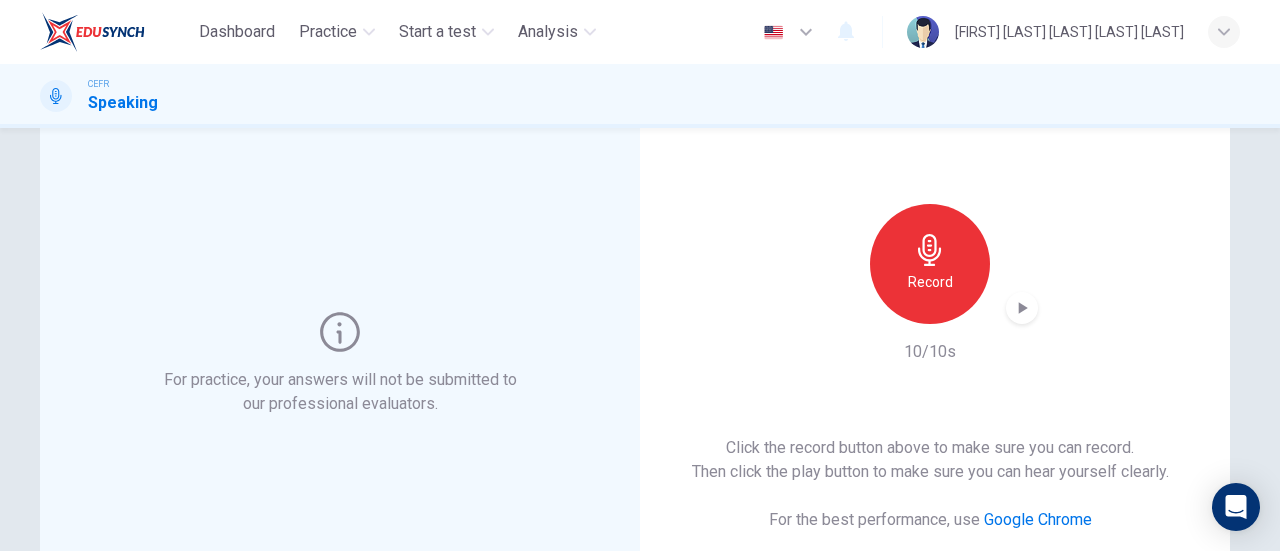 scroll, scrollTop: 416, scrollLeft: 0, axis: vertical 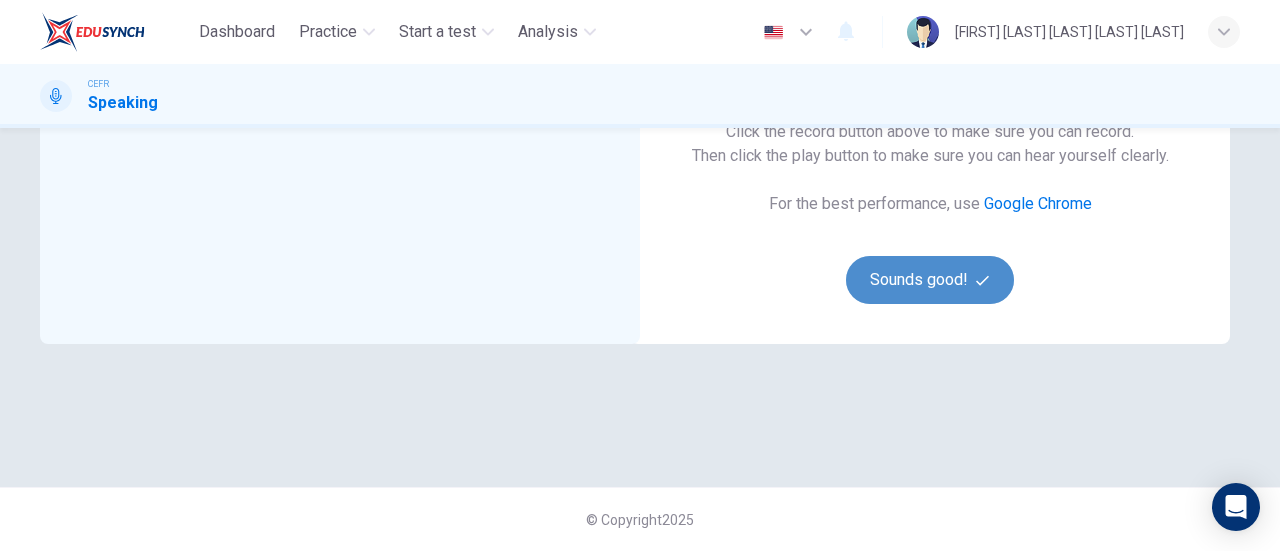 click on "Sounds good!" at bounding box center (930, 280) 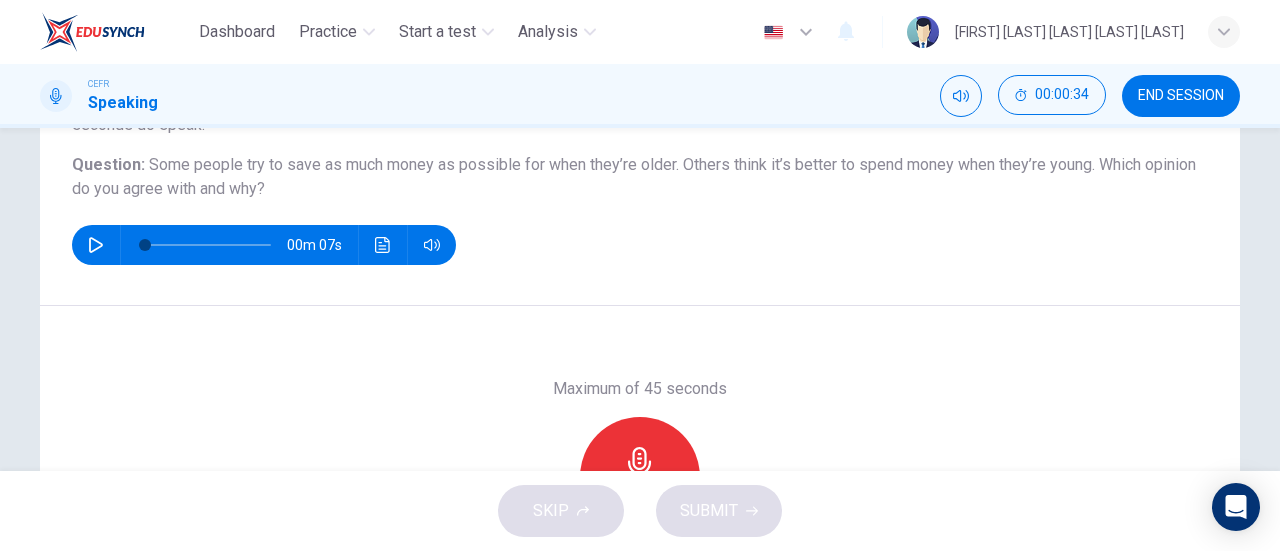 scroll, scrollTop: 216, scrollLeft: 0, axis: vertical 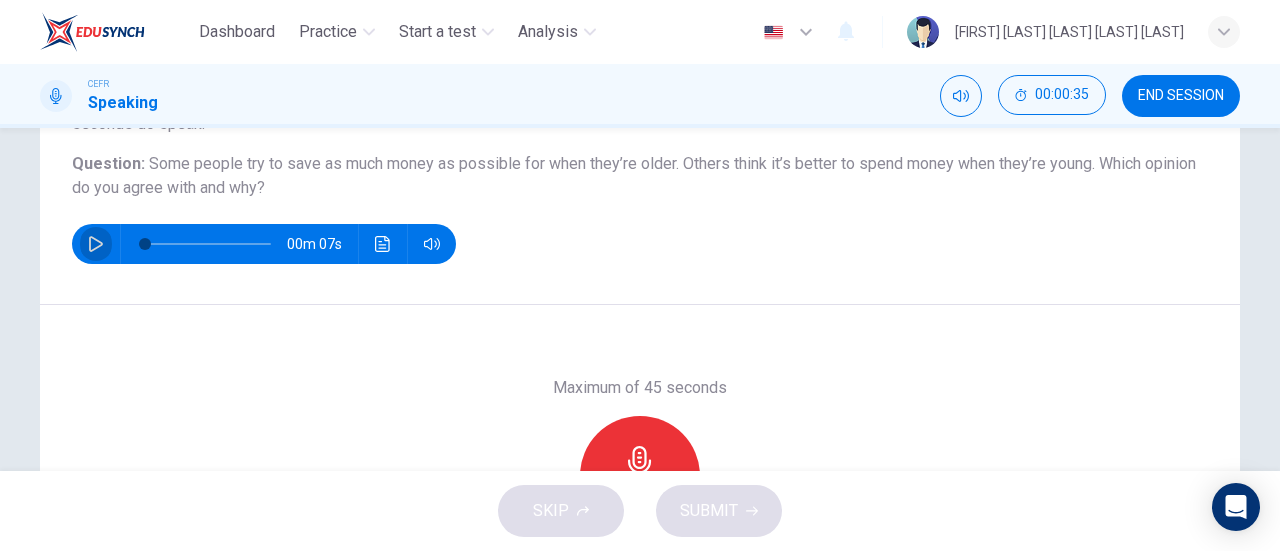 click at bounding box center (96, 244) 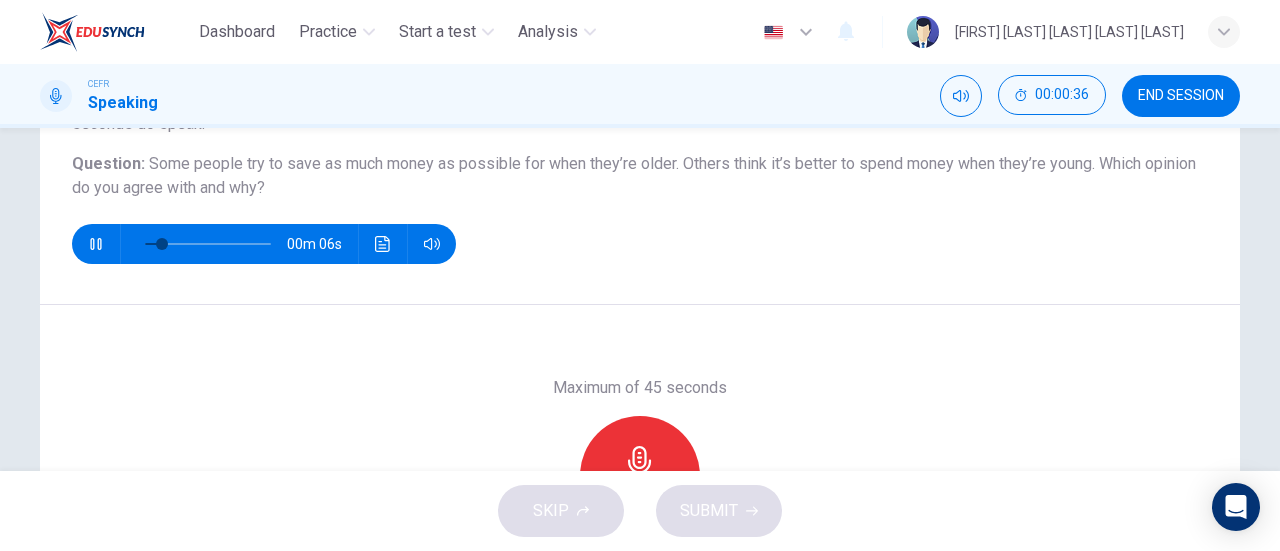 click at bounding box center (96, 244) 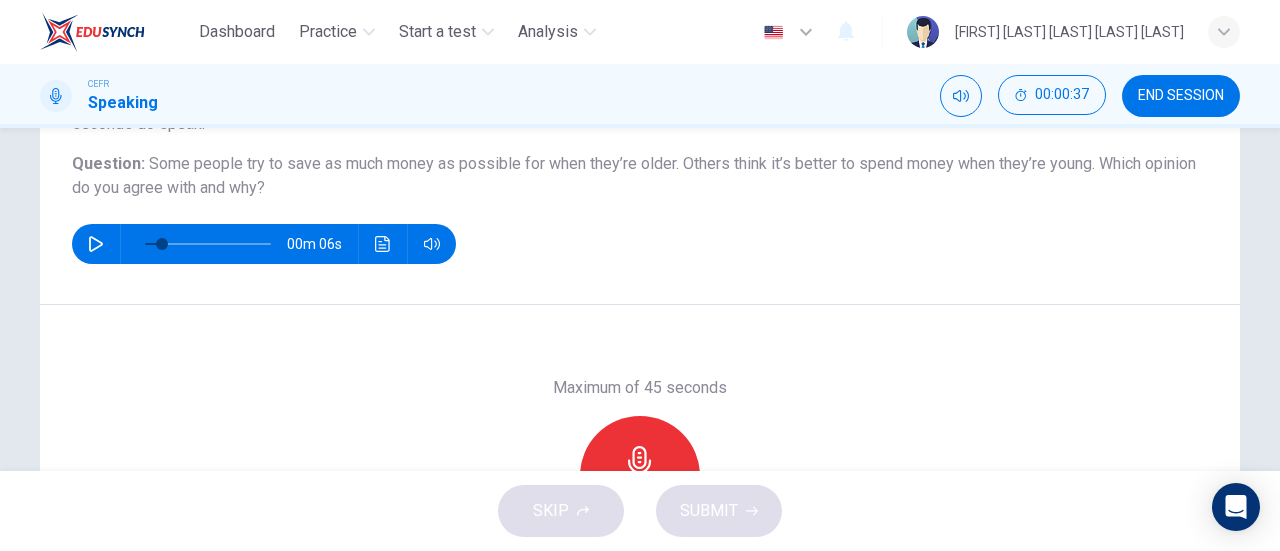 type 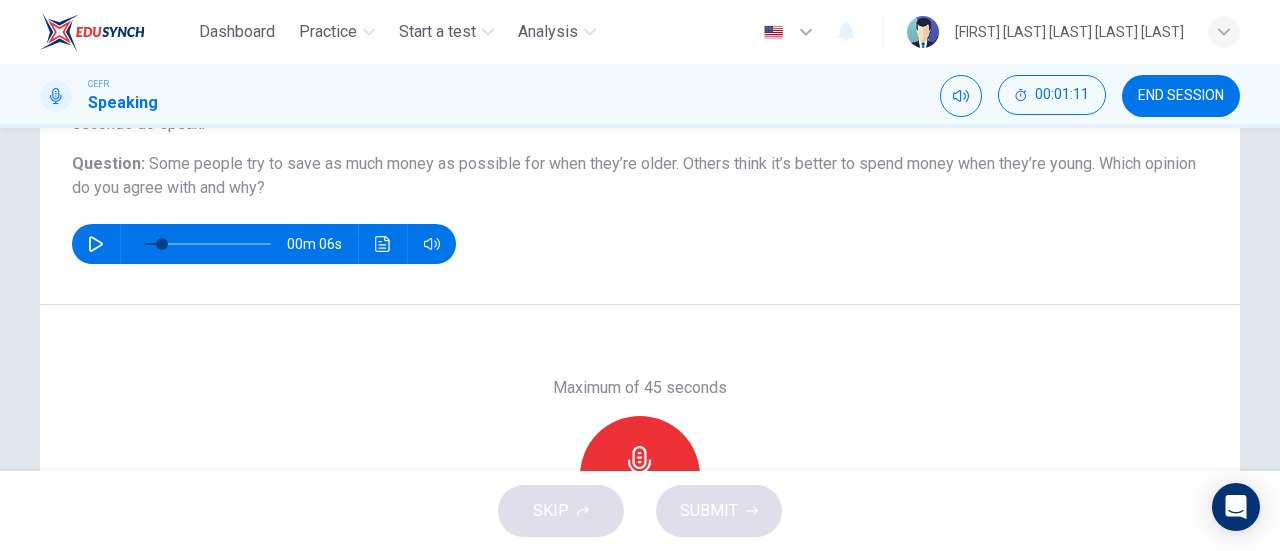 scroll, scrollTop: 316, scrollLeft: 0, axis: vertical 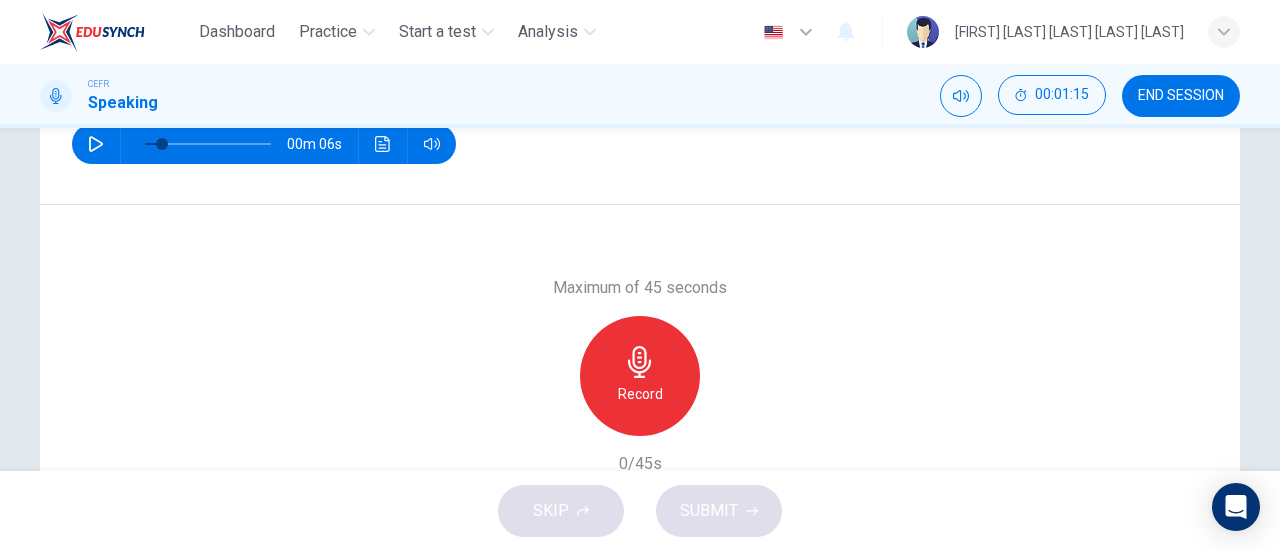 click at bounding box center (640, 362) 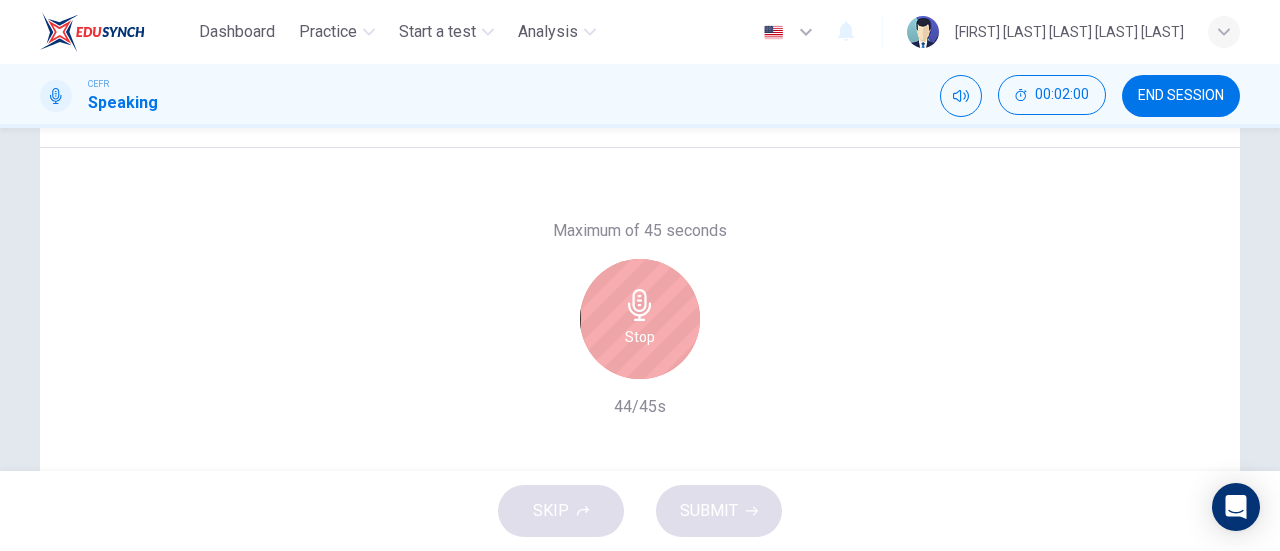 scroll, scrollTop: 416, scrollLeft: 0, axis: vertical 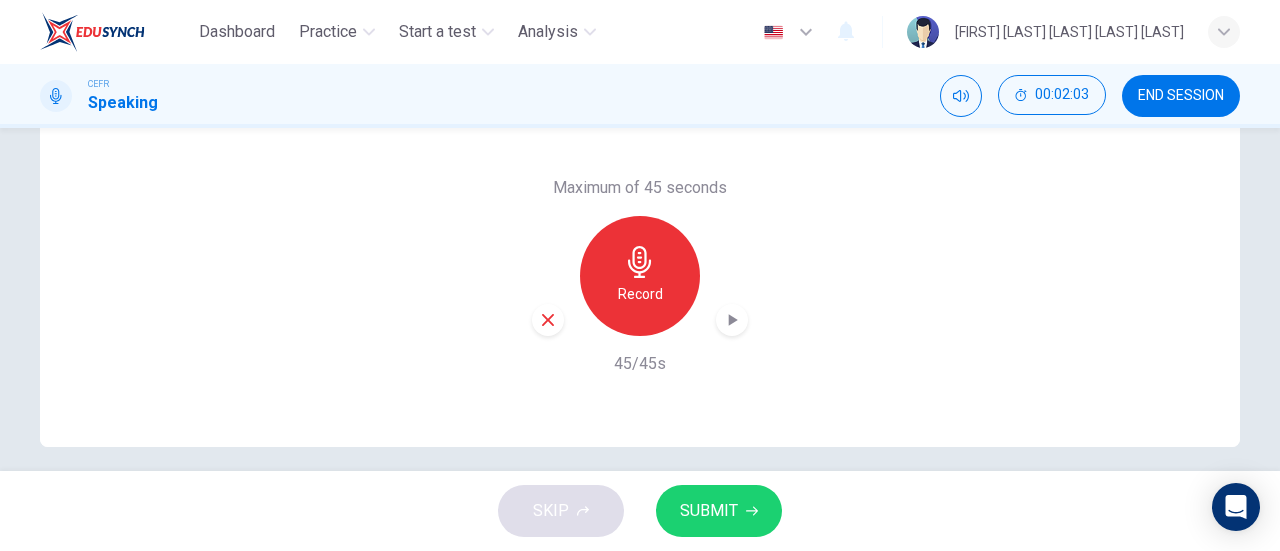 click at bounding box center (732, 320) 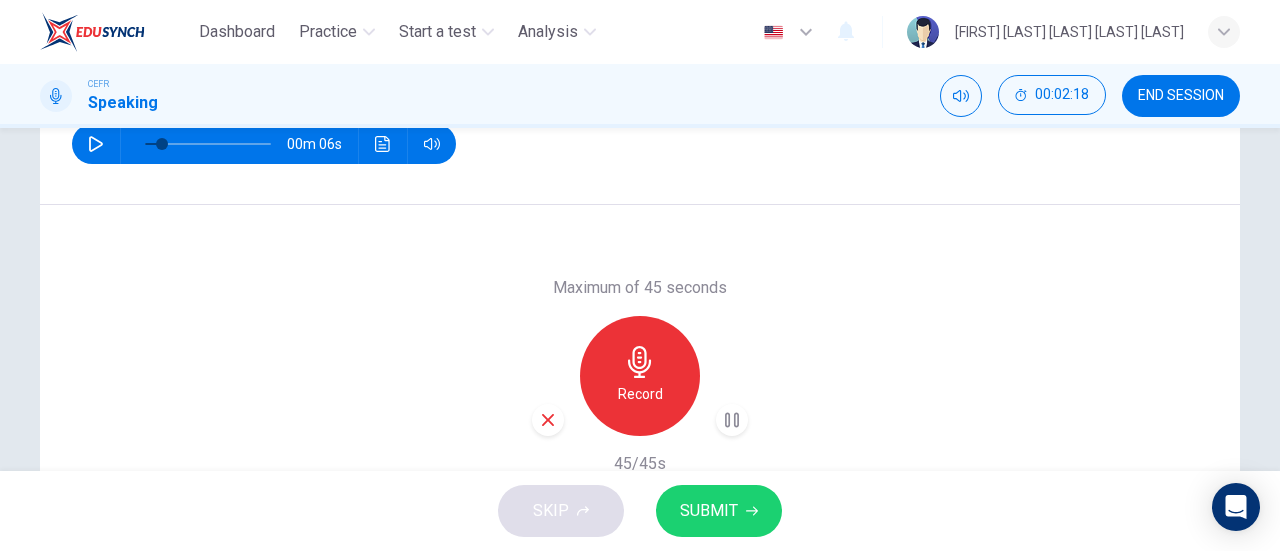 scroll, scrollTop: 416, scrollLeft: 0, axis: vertical 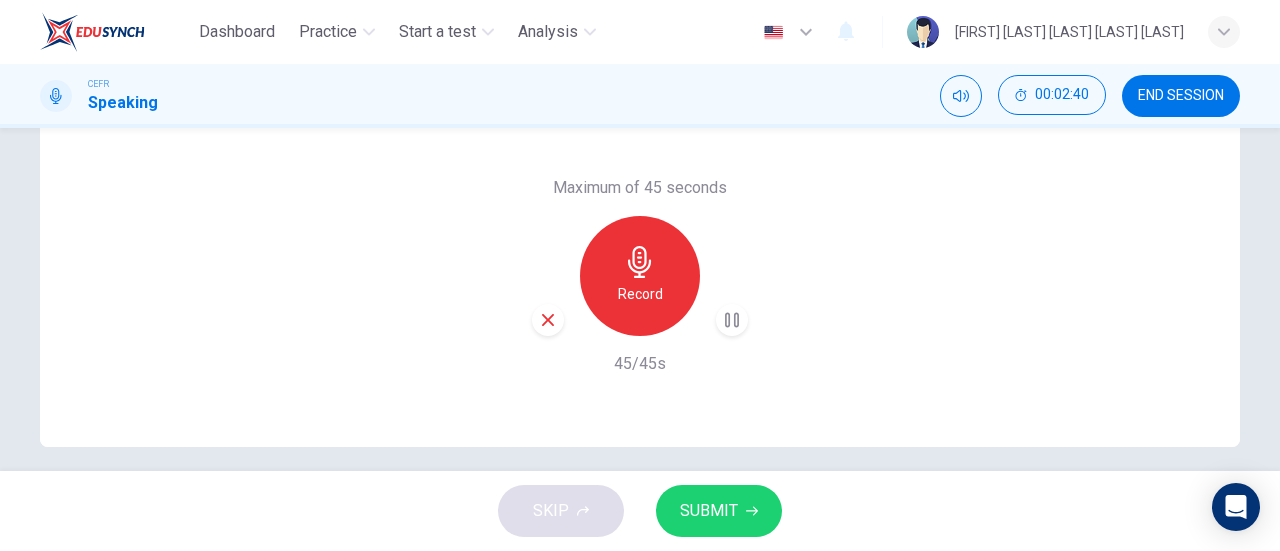 click on "SUBMIT" at bounding box center (709, 511) 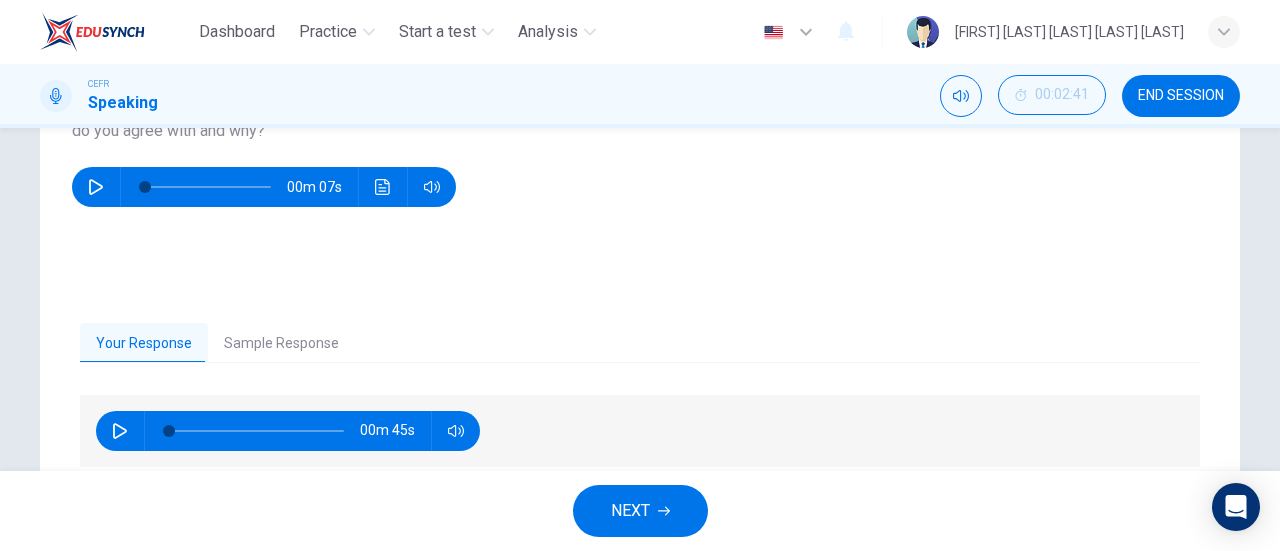 scroll, scrollTop: 416, scrollLeft: 0, axis: vertical 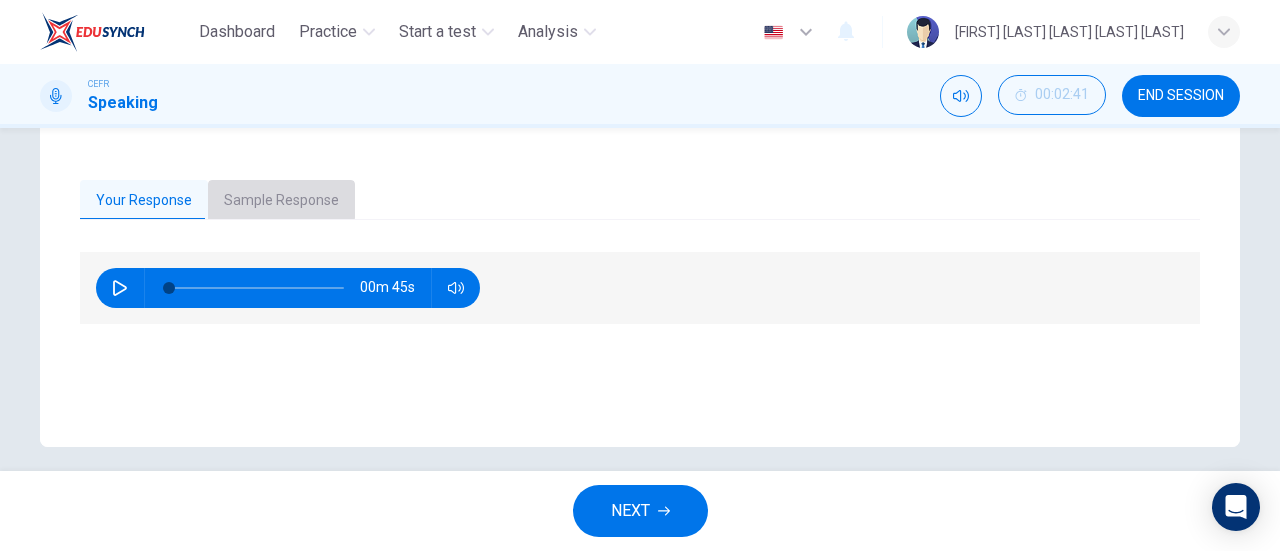 click on "Sample Response" at bounding box center (281, 201) 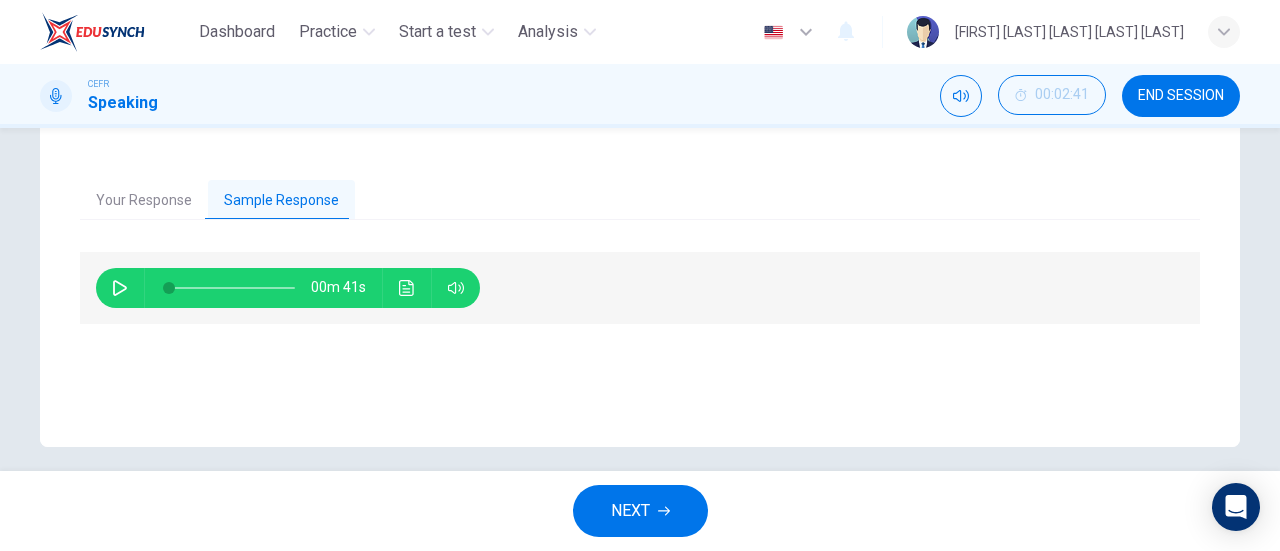 type 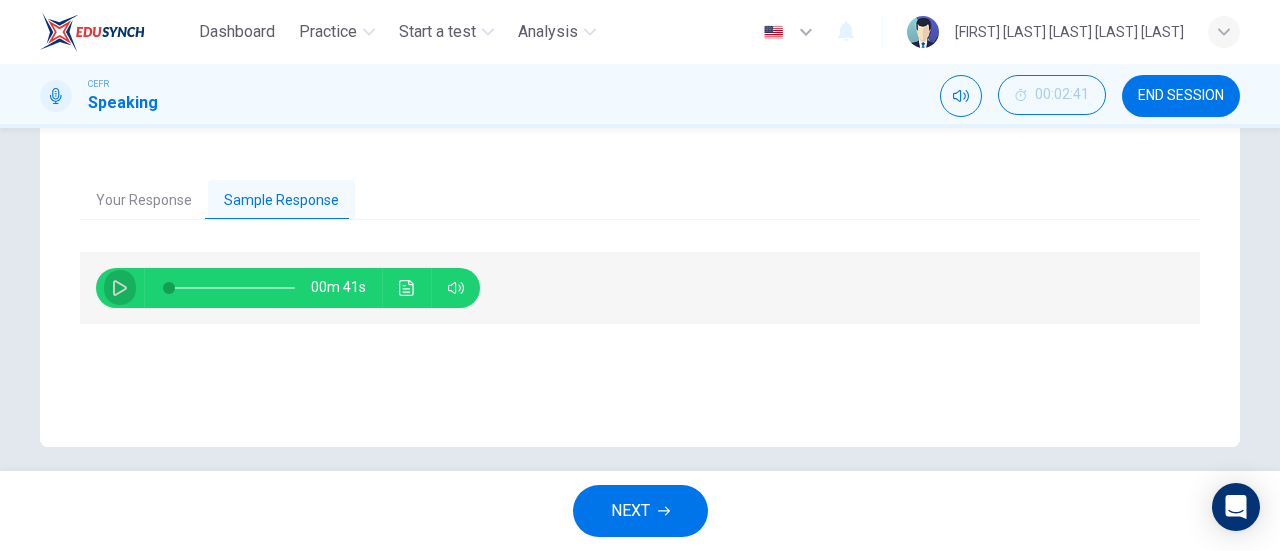 click at bounding box center [120, 288] 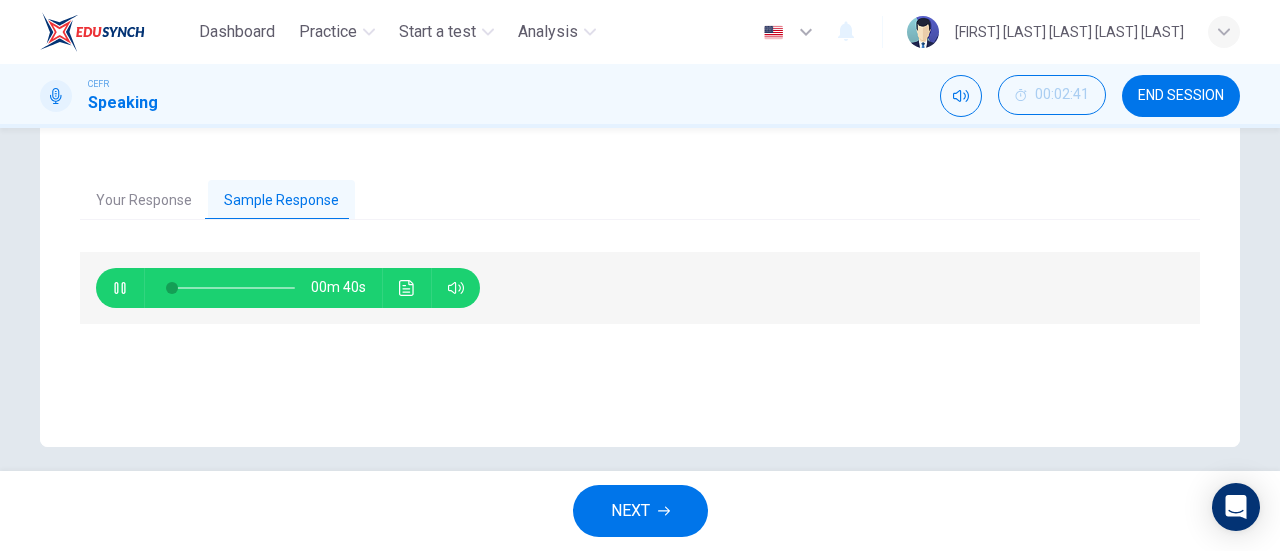 type 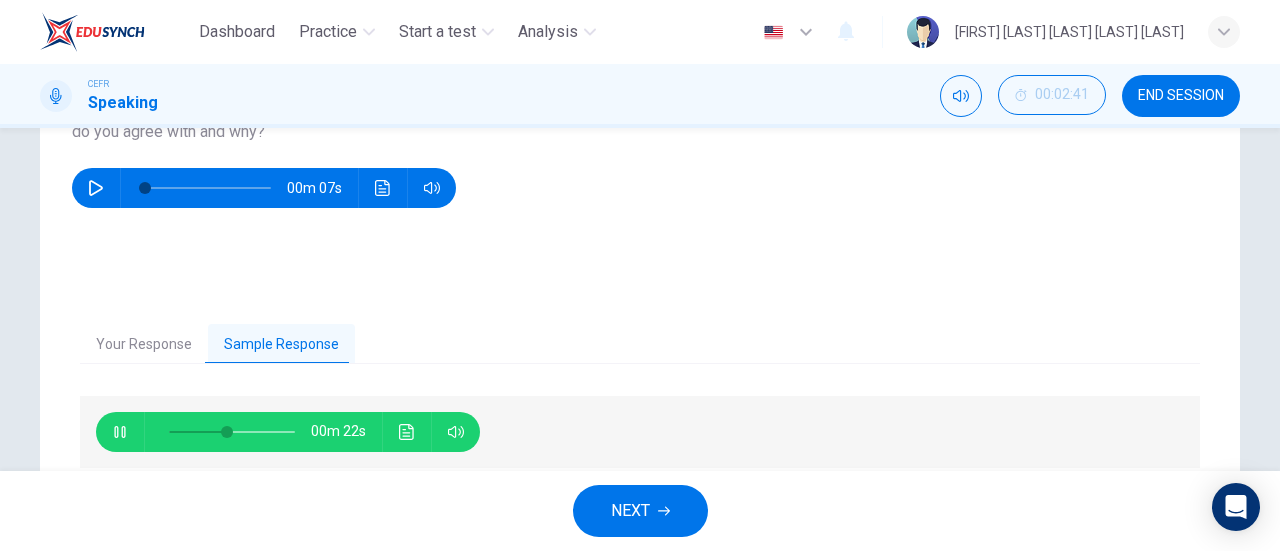 scroll, scrollTop: 316, scrollLeft: 0, axis: vertical 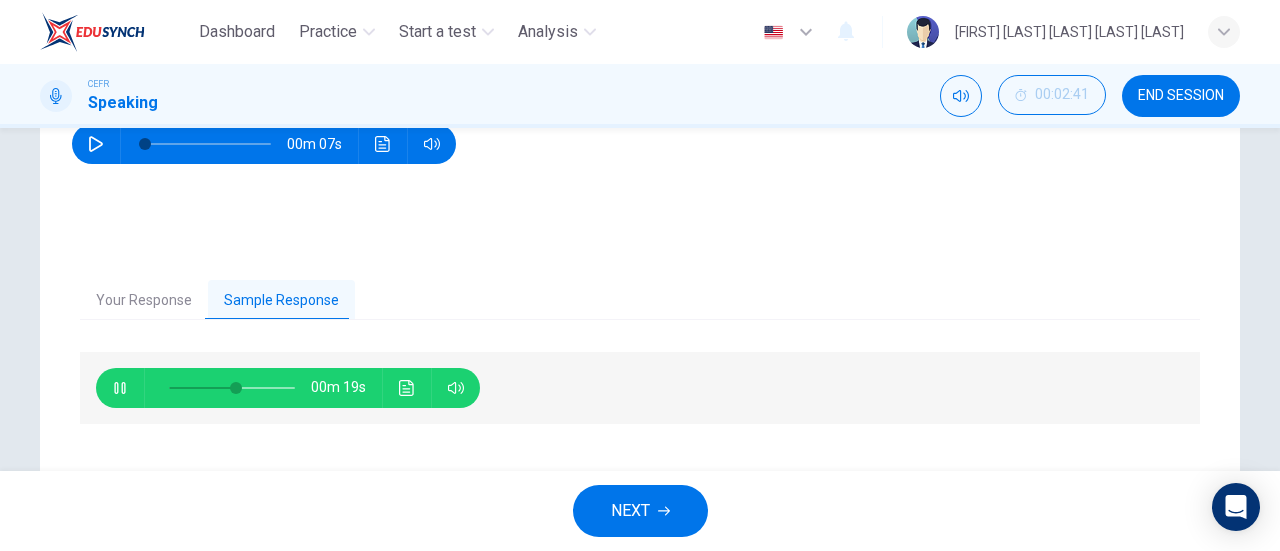 click at bounding box center [407, 388] 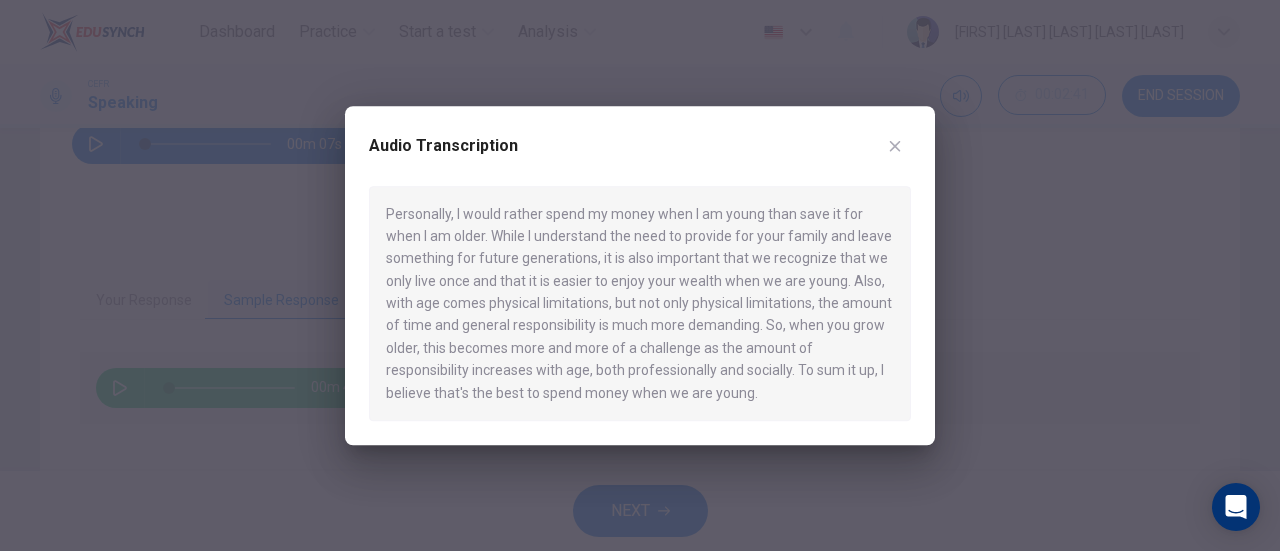 click at bounding box center [895, 146] 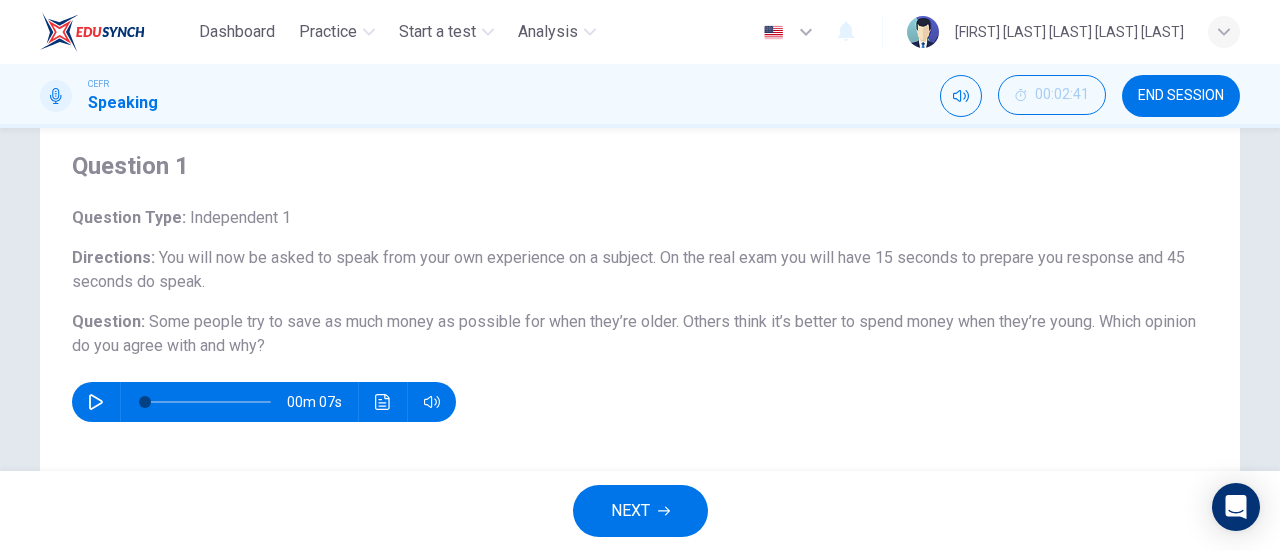 scroll, scrollTop: 100, scrollLeft: 0, axis: vertical 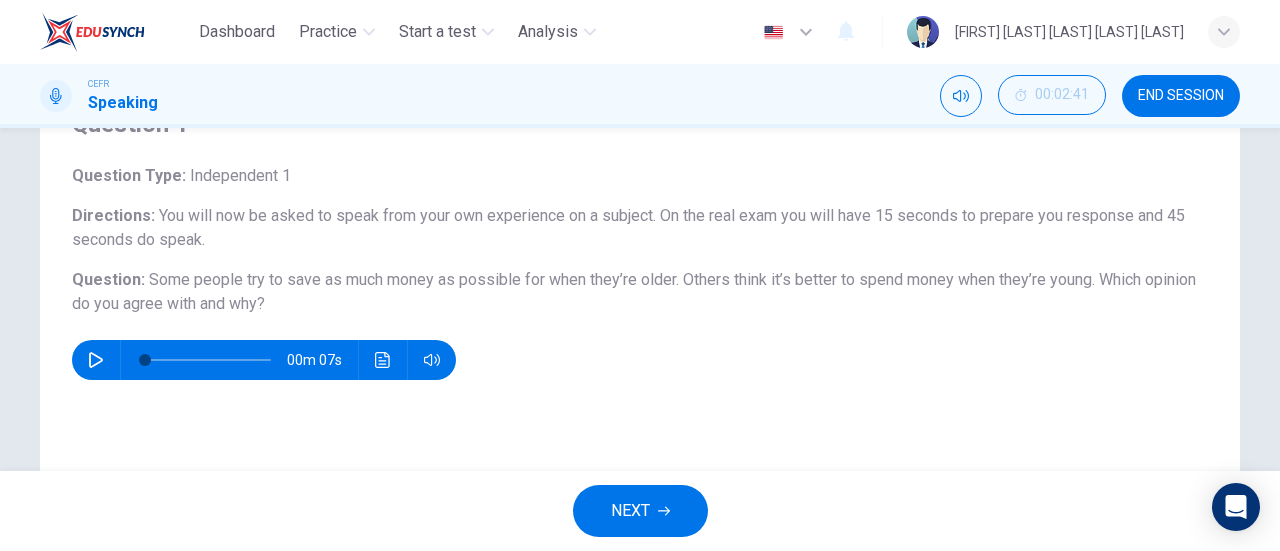 click on "NEXT" at bounding box center [630, 511] 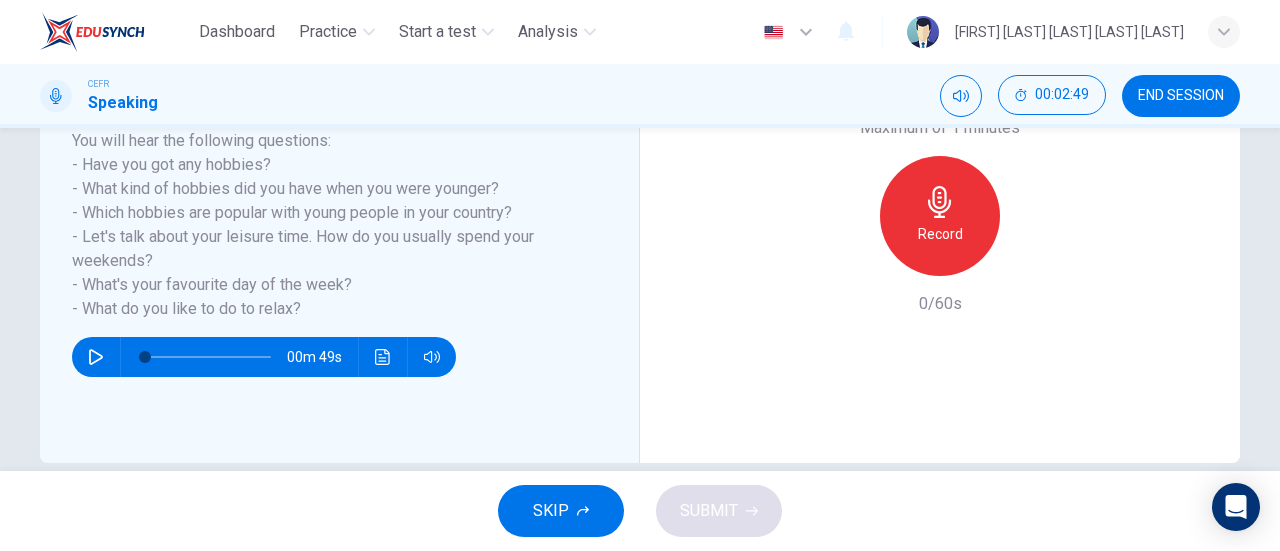 scroll, scrollTop: 300, scrollLeft: 0, axis: vertical 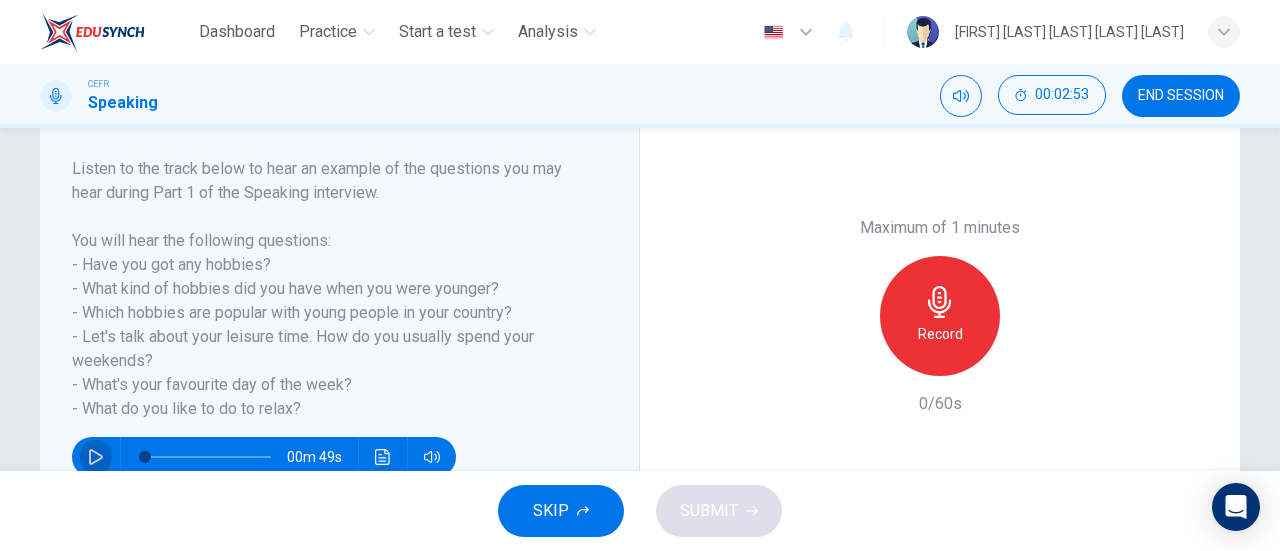 click at bounding box center (96, 457) 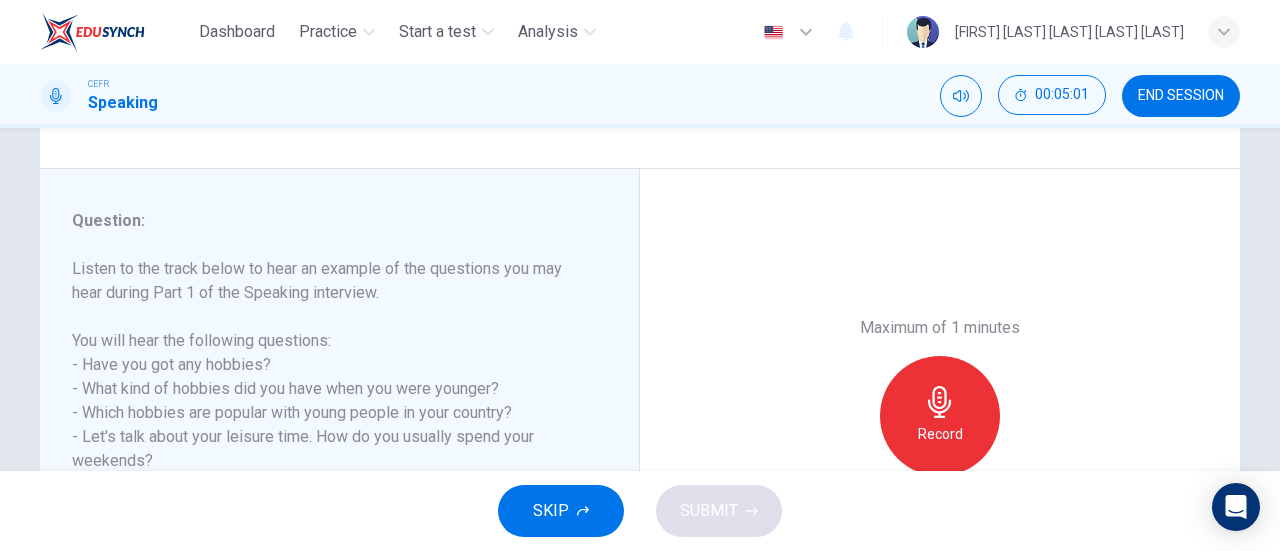 scroll, scrollTop: 300, scrollLeft: 0, axis: vertical 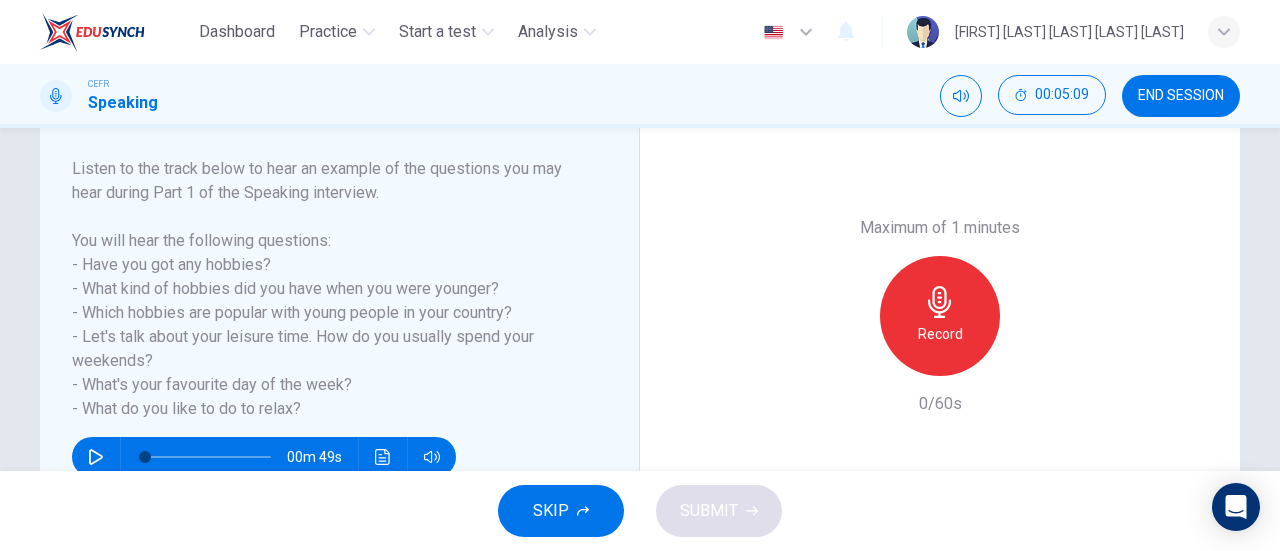 click at bounding box center (939, 302) 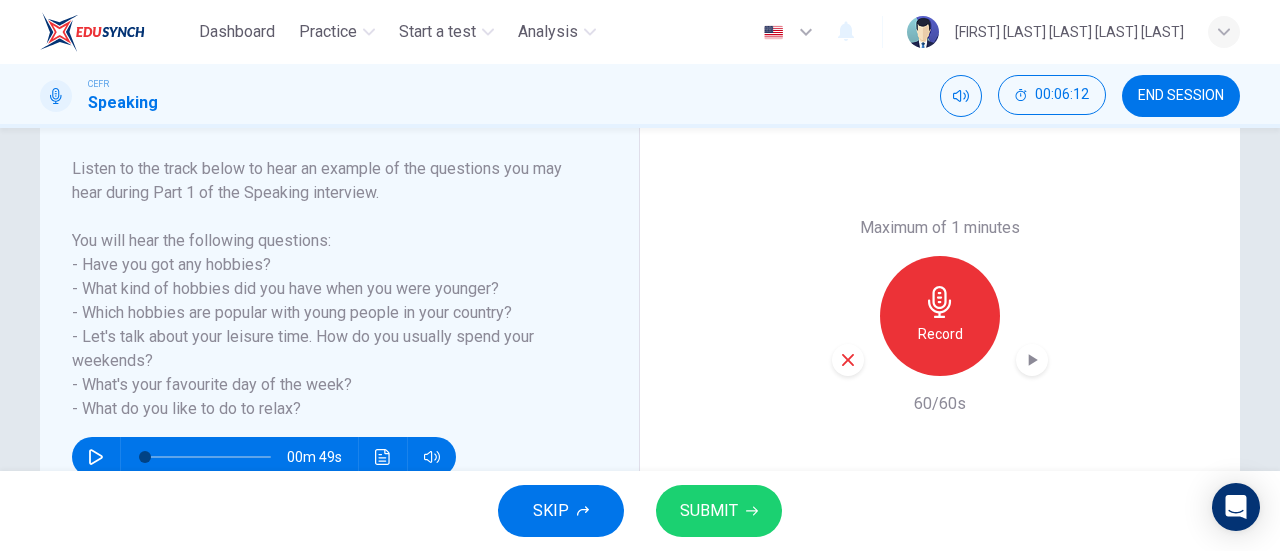 click at bounding box center (1032, 360) 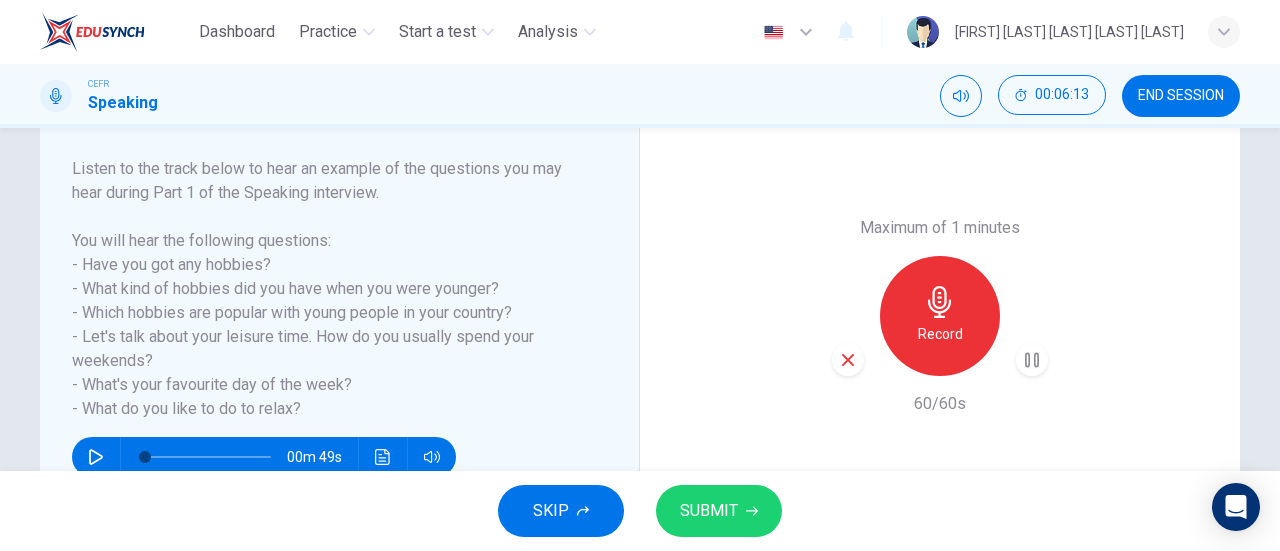 type 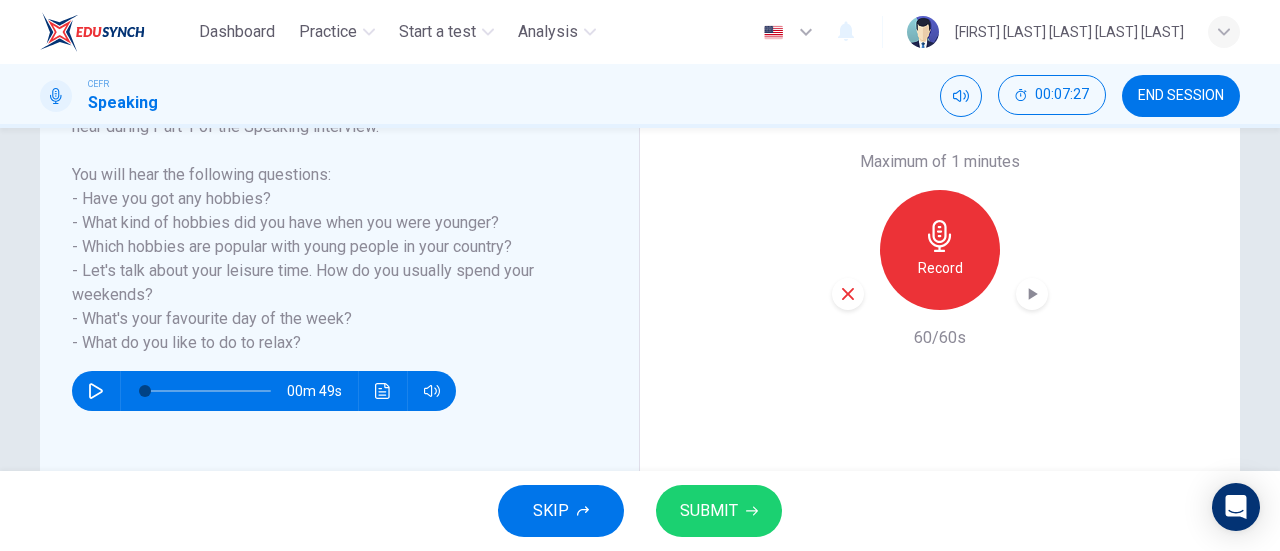 scroll, scrollTop: 432, scrollLeft: 0, axis: vertical 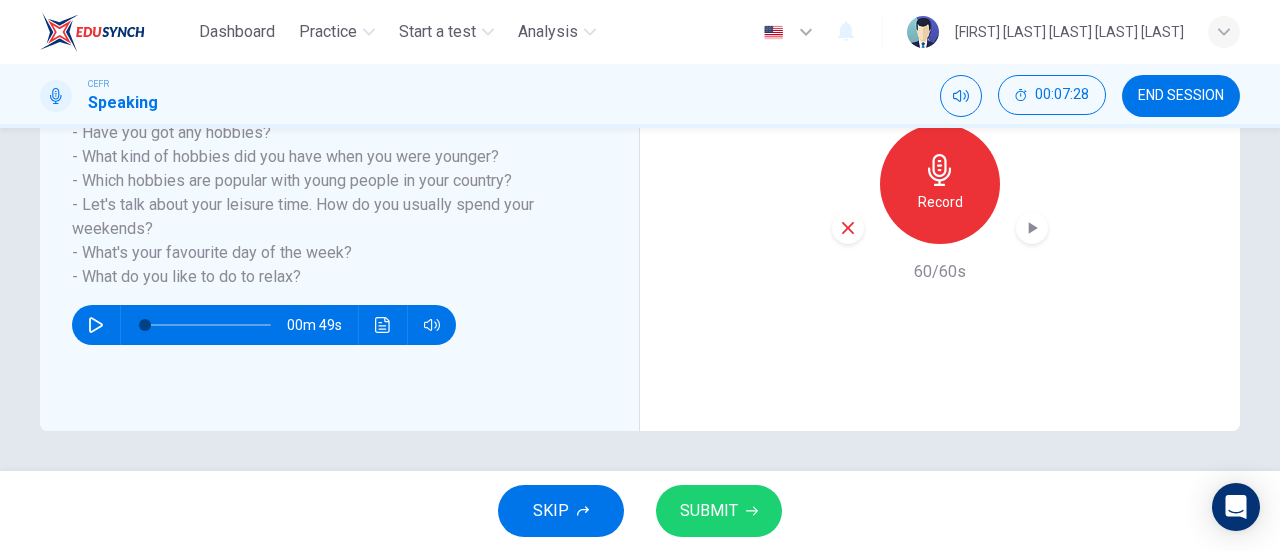 click on "SUBMIT" at bounding box center (709, 511) 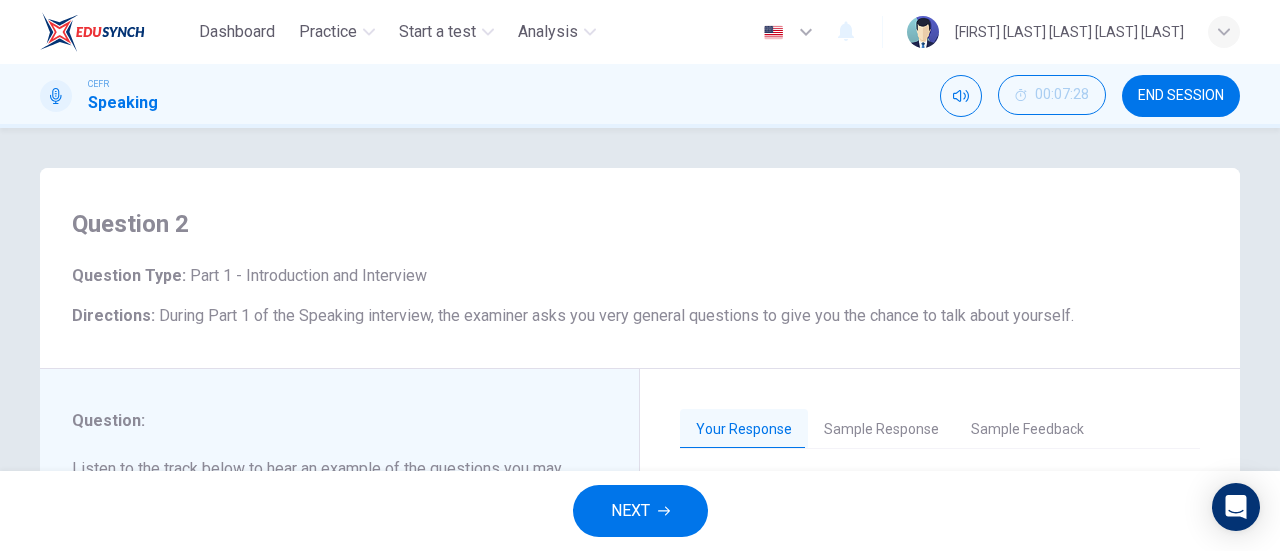 scroll, scrollTop: 100, scrollLeft: 0, axis: vertical 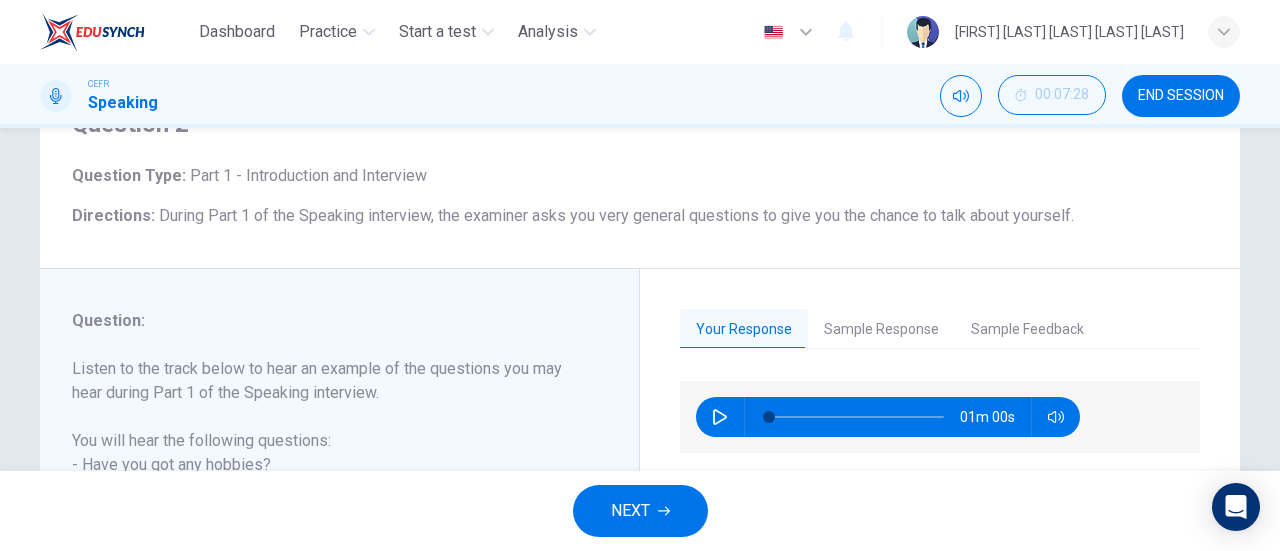 click on "Sample Response" at bounding box center (881, 330) 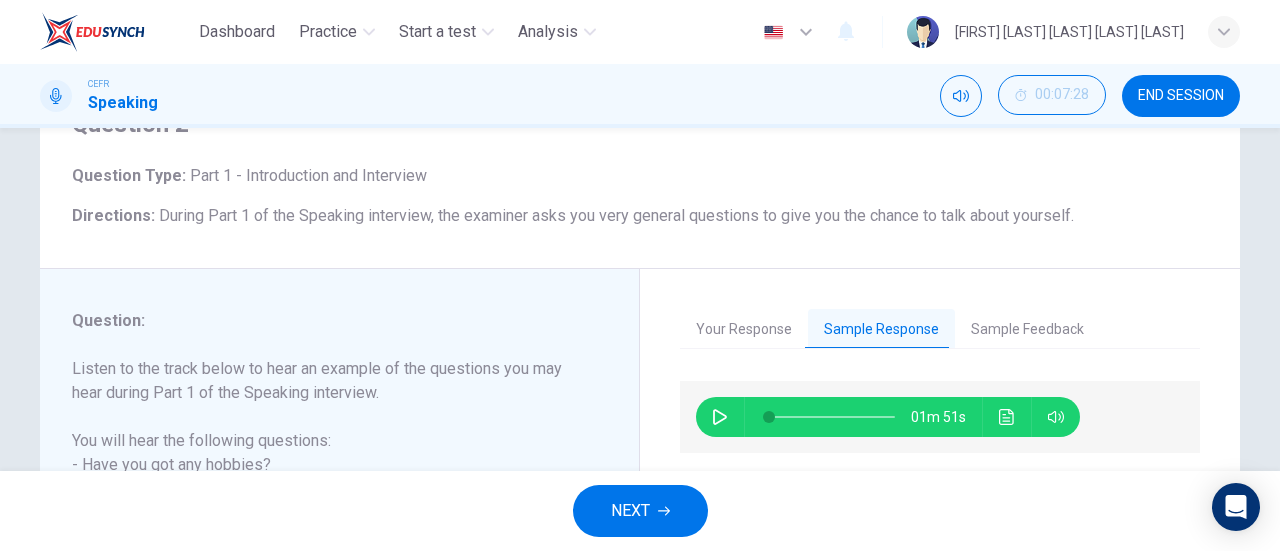 click at bounding box center (720, 417) 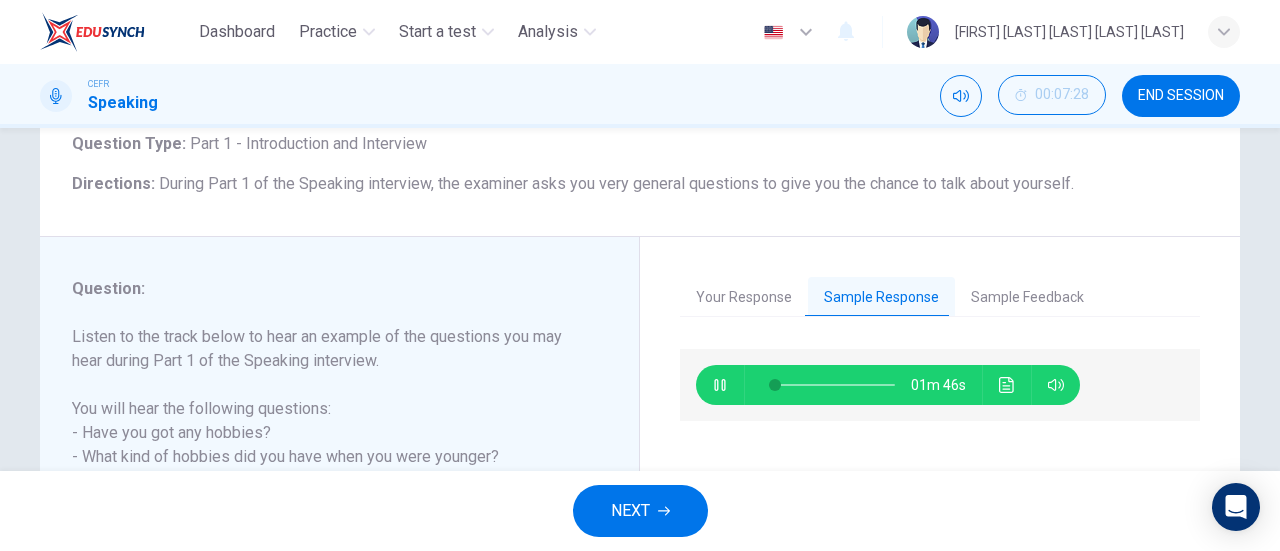scroll, scrollTop: 100, scrollLeft: 0, axis: vertical 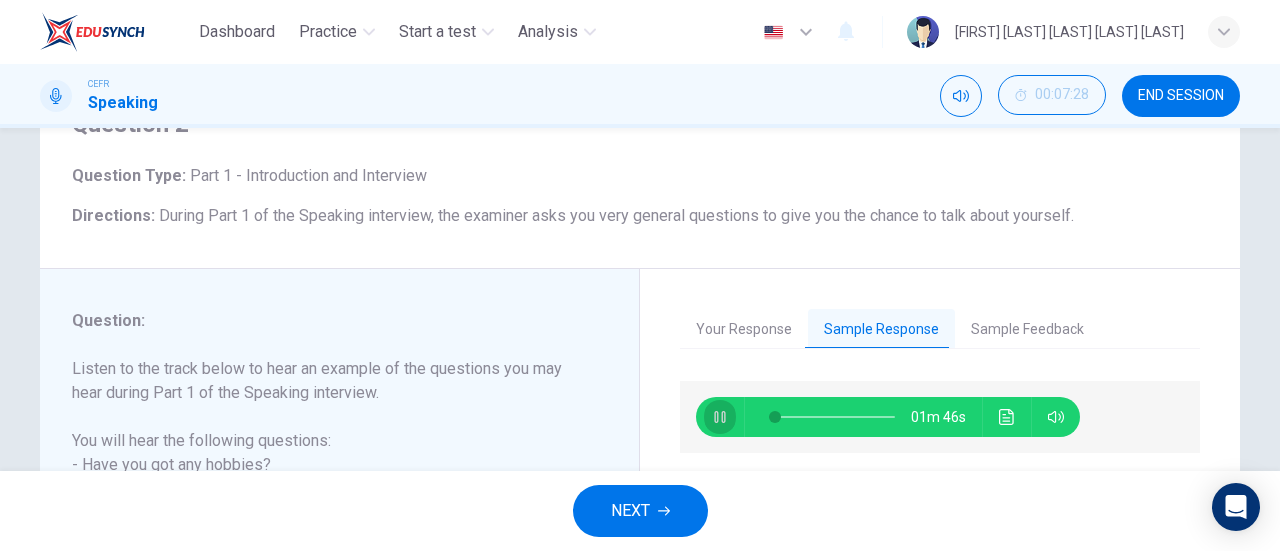 click at bounding box center [720, 417] 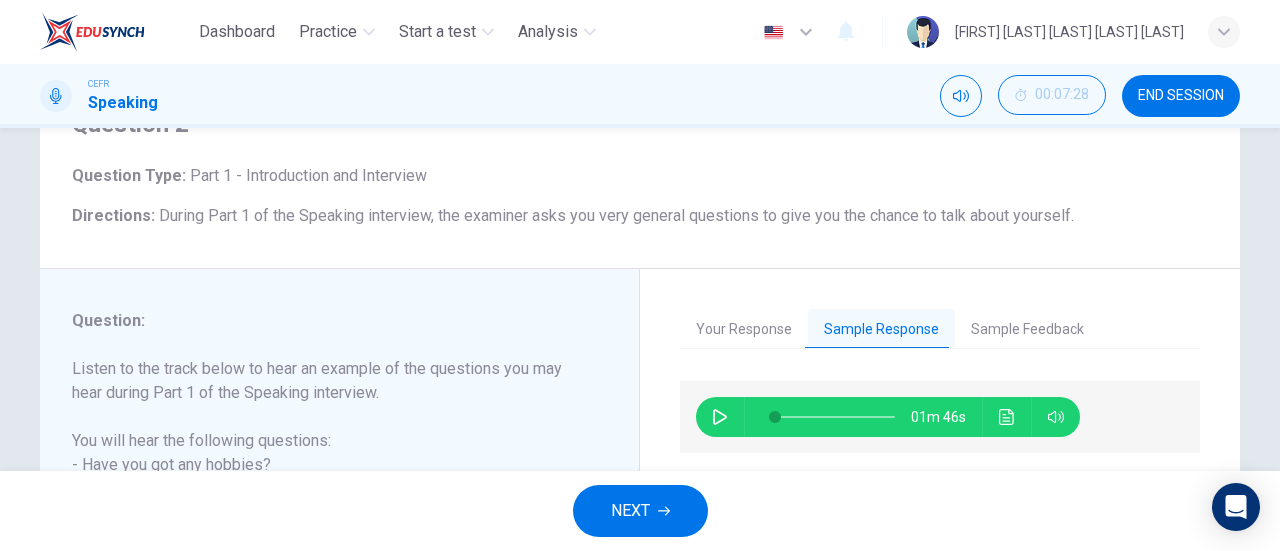 click on "Sample Feedback" at bounding box center (1027, 330) 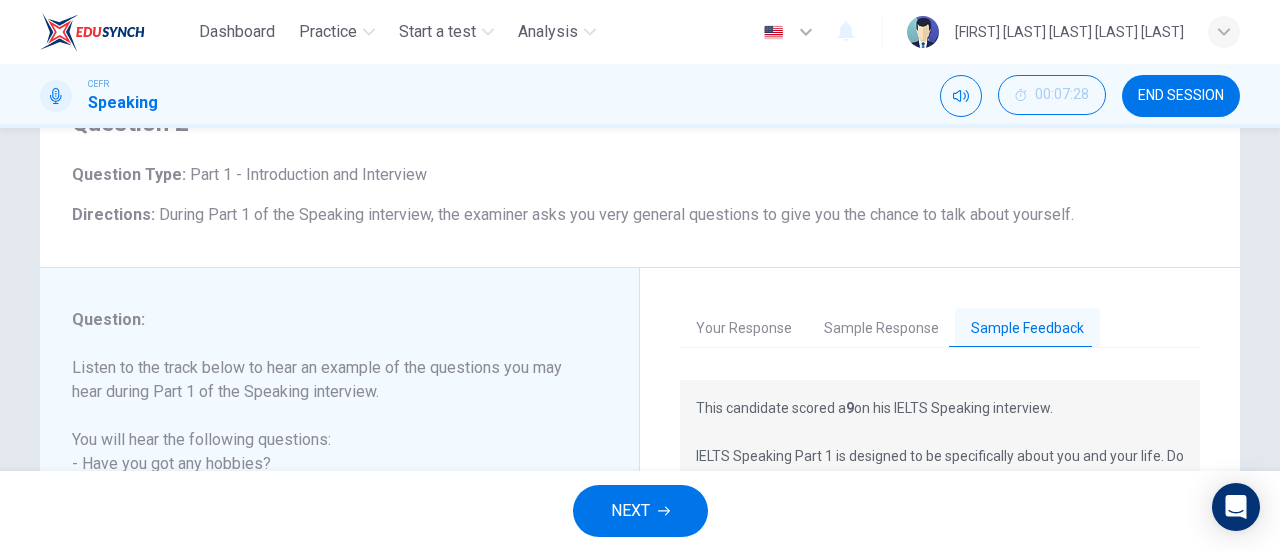 scroll, scrollTop: 100, scrollLeft: 0, axis: vertical 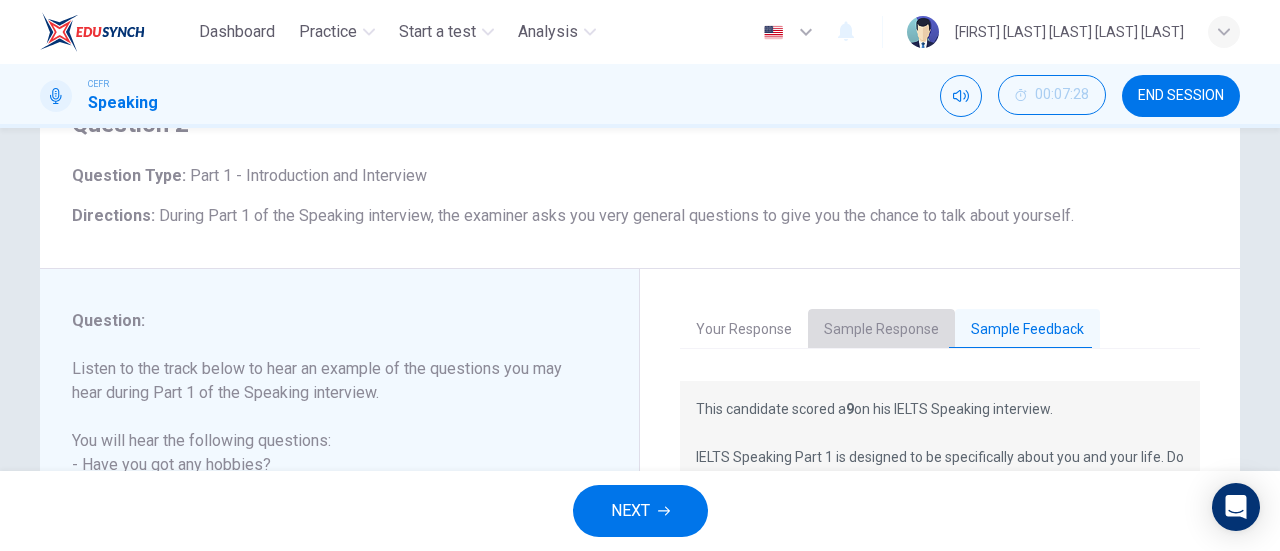 click on "Sample Response" at bounding box center (881, 330) 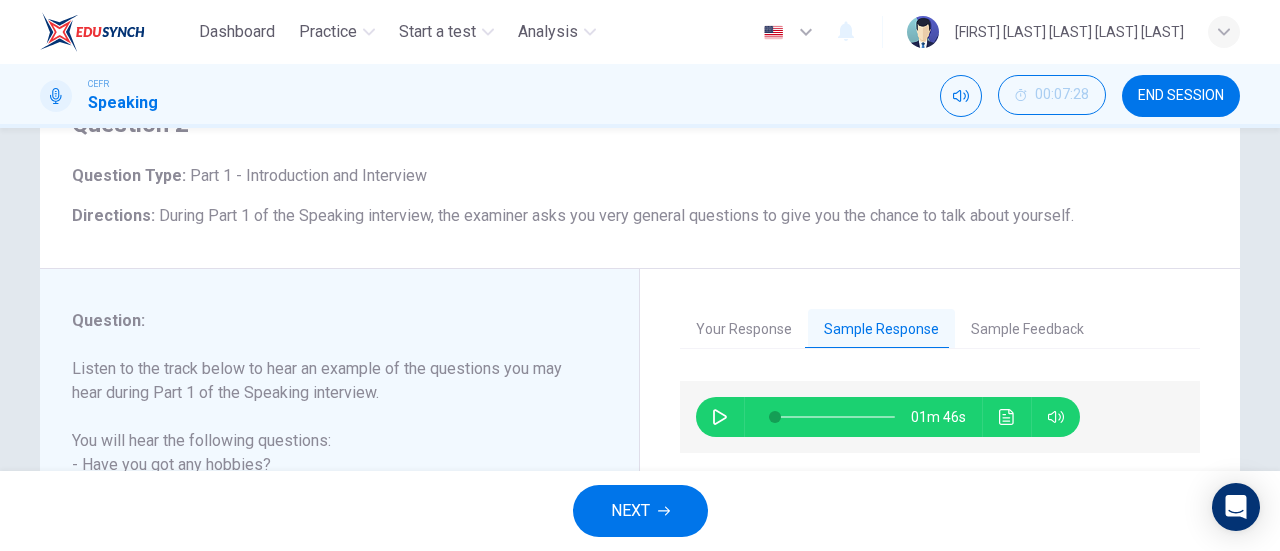 click at bounding box center (720, 417) 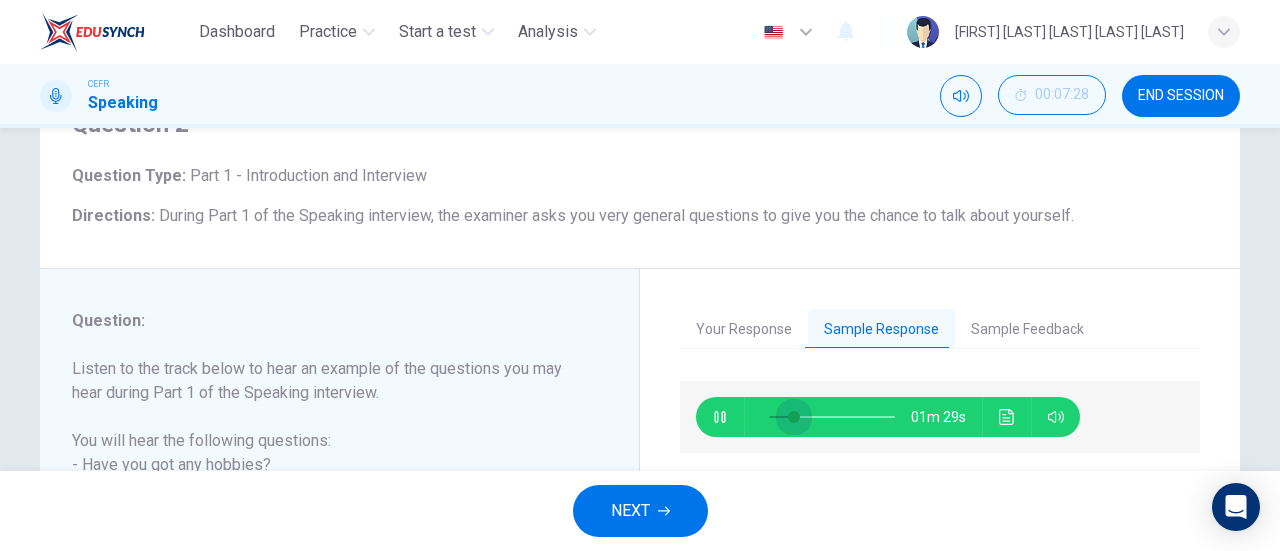 drag, startPoint x: 778, startPoint y: 416, endPoint x: 789, endPoint y: 416, distance: 11 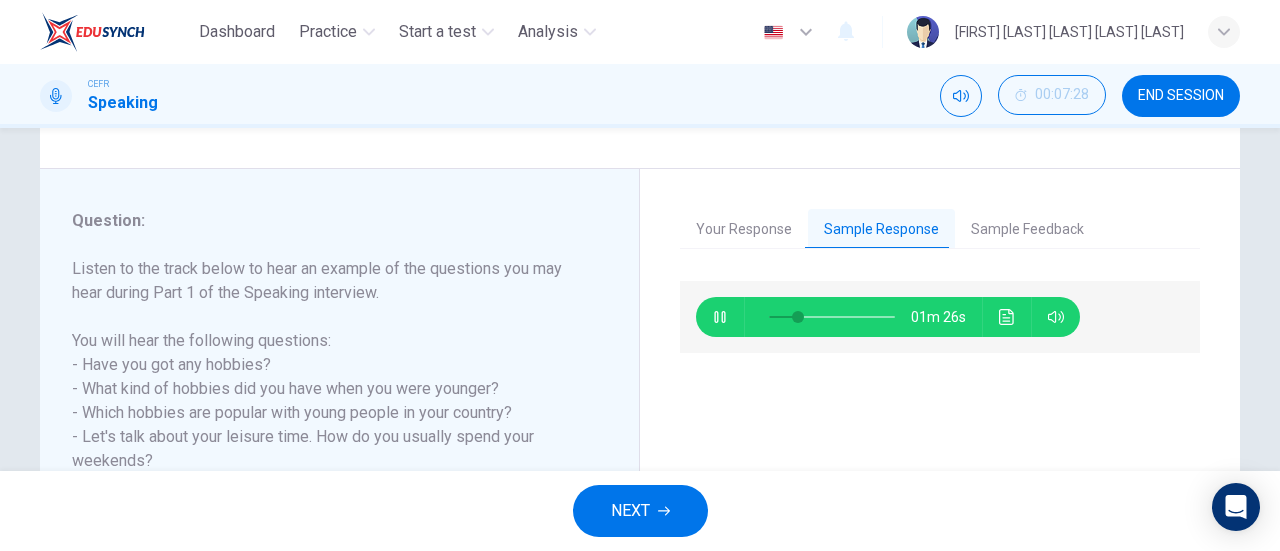 scroll, scrollTop: 300, scrollLeft: 0, axis: vertical 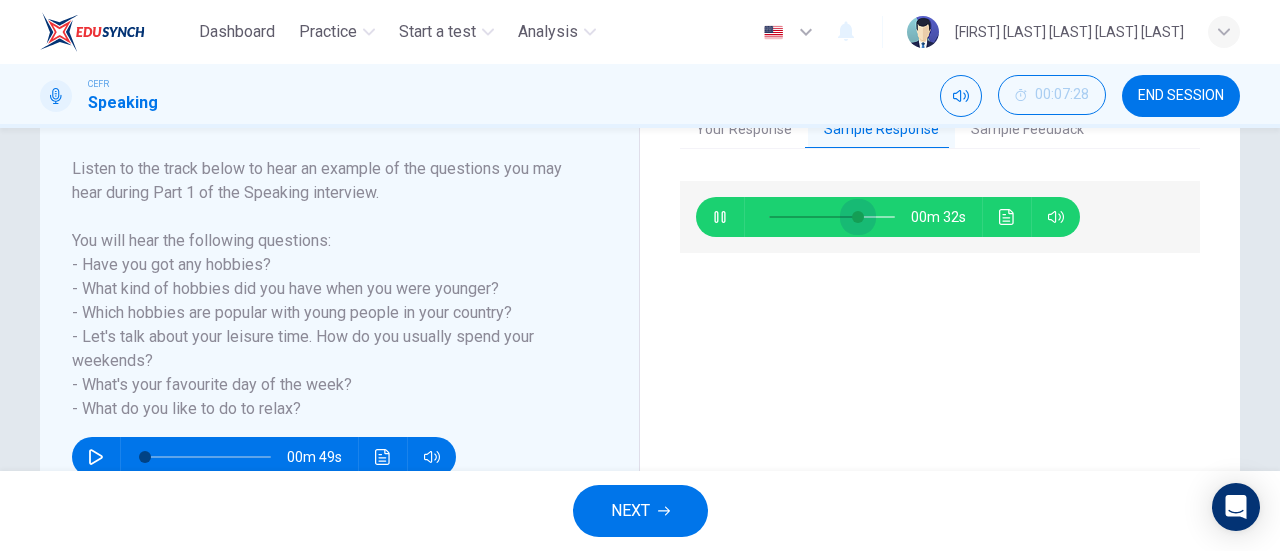 drag, startPoint x: 842, startPoint y: 227, endPoint x: 854, endPoint y: 228, distance: 12.0415945 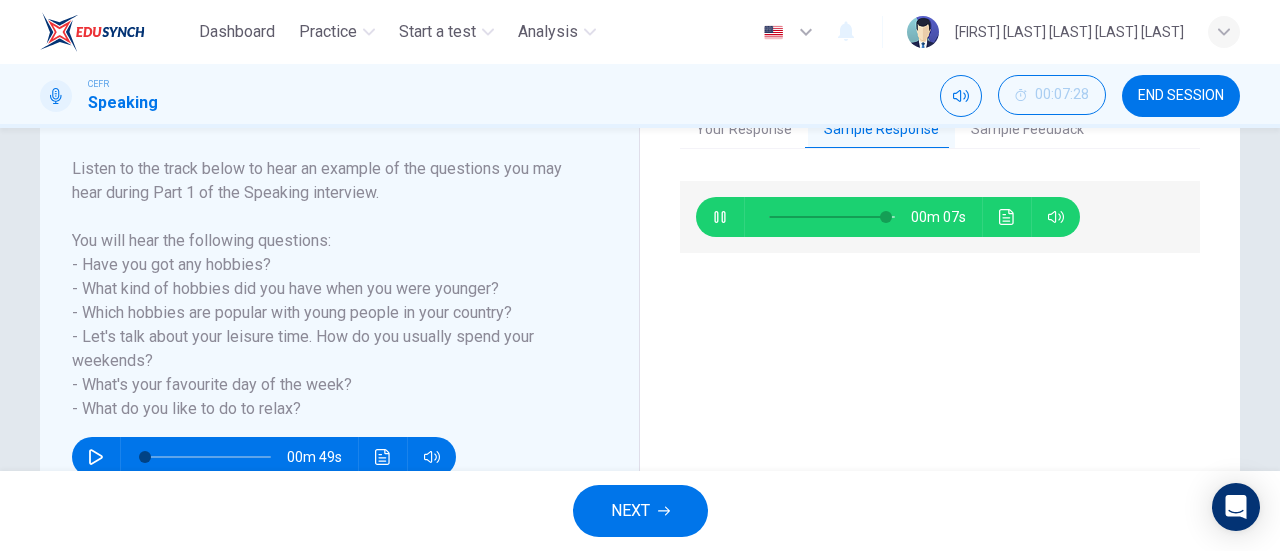 scroll, scrollTop: 200, scrollLeft: 0, axis: vertical 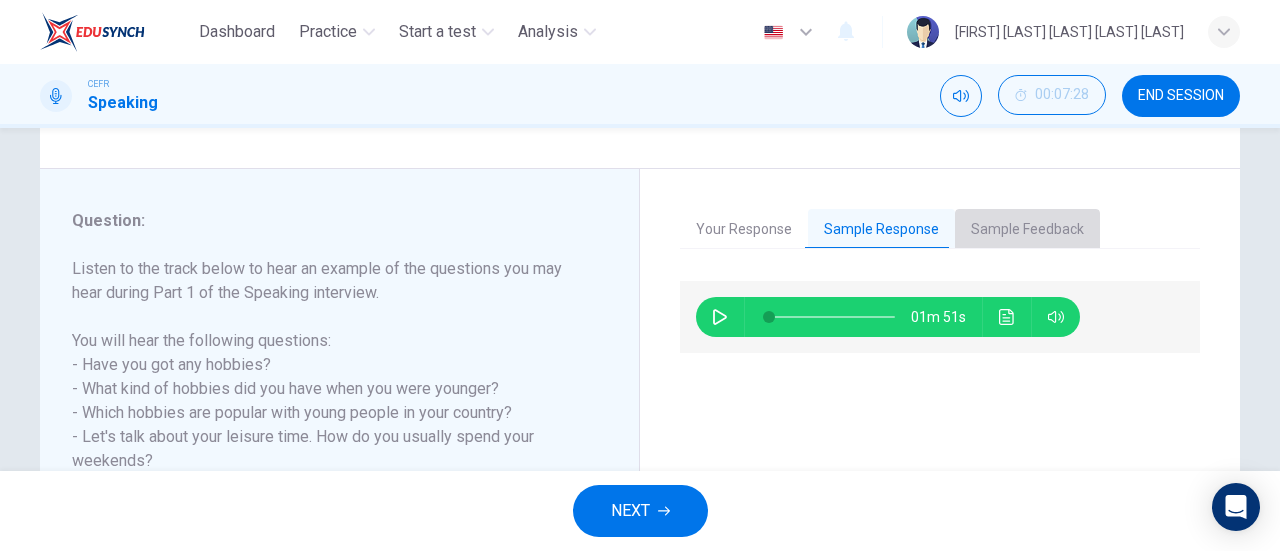 click on "Sample Feedback" at bounding box center [1027, 230] 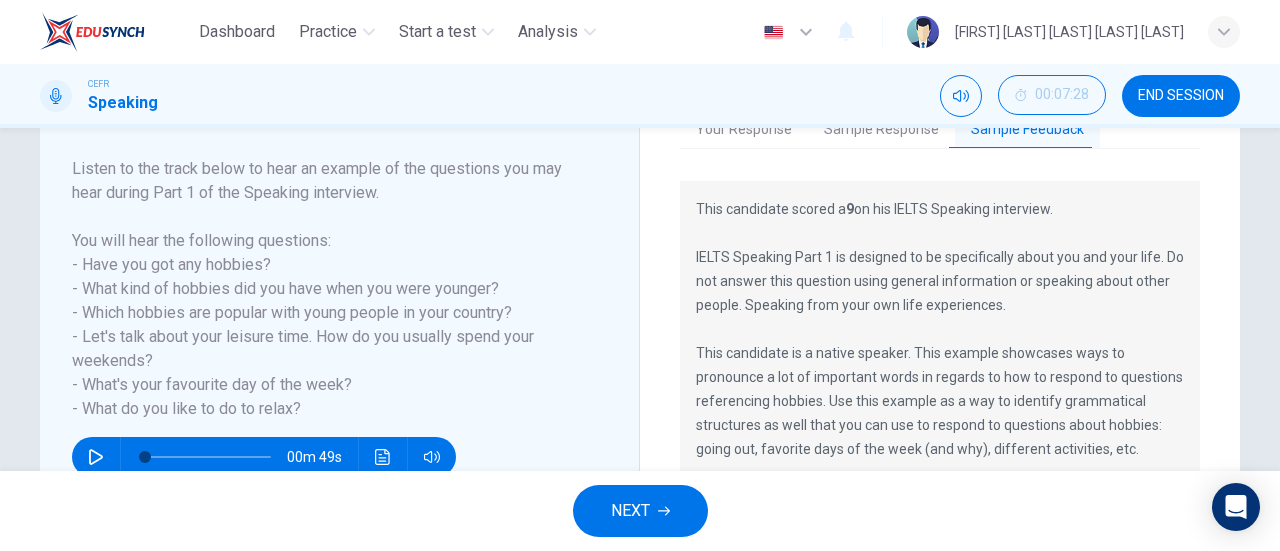 scroll, scrollTop: 400, scrollLeft: 0, axis: vertical 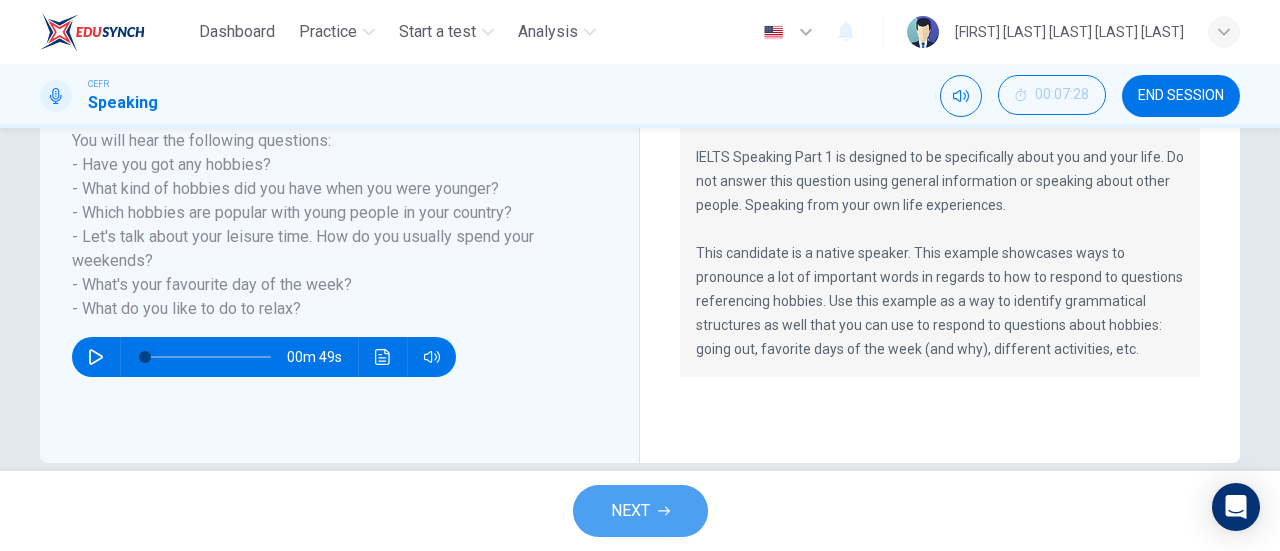 click on "NEXT" at bounding box center (630, 511) 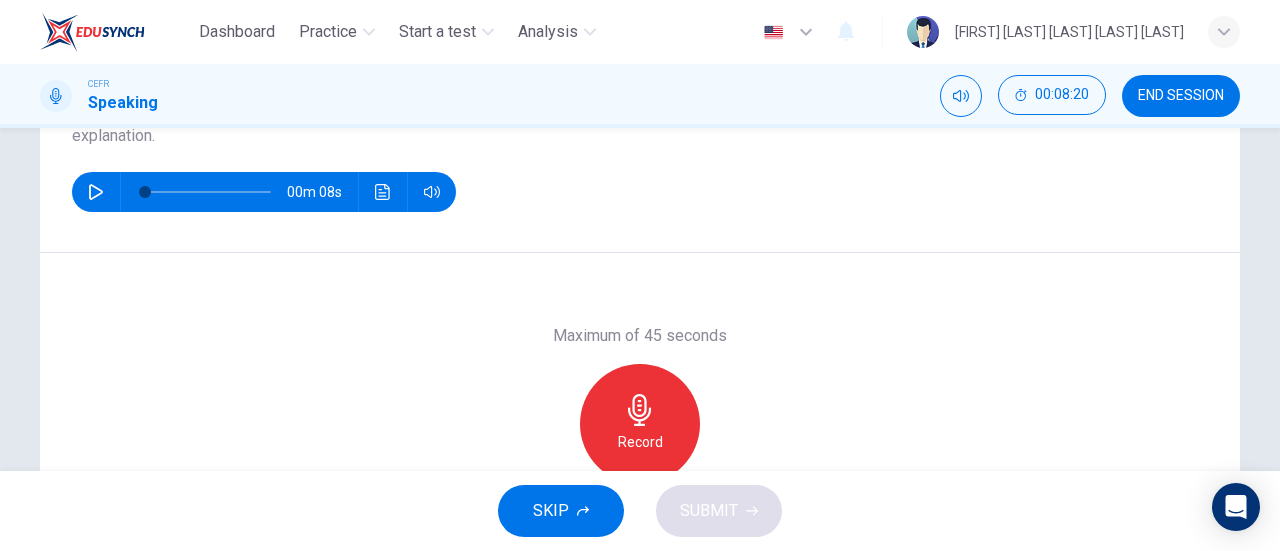 scroll, scrollTop: 300, scrollLeft: 0, axis: vertical 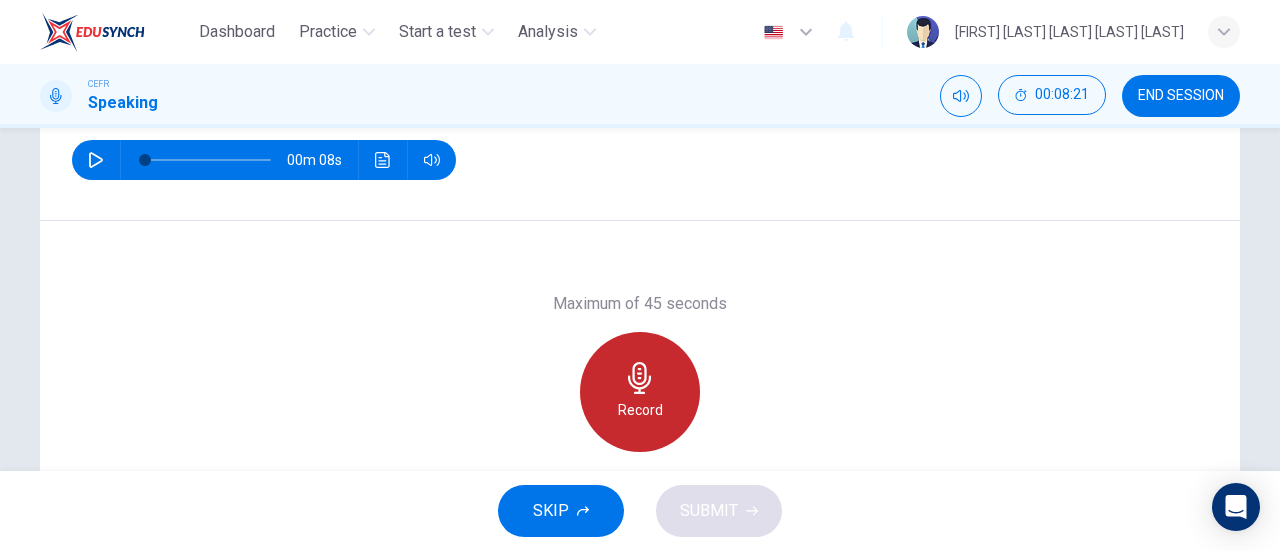 click at bounding box center (640, 378) 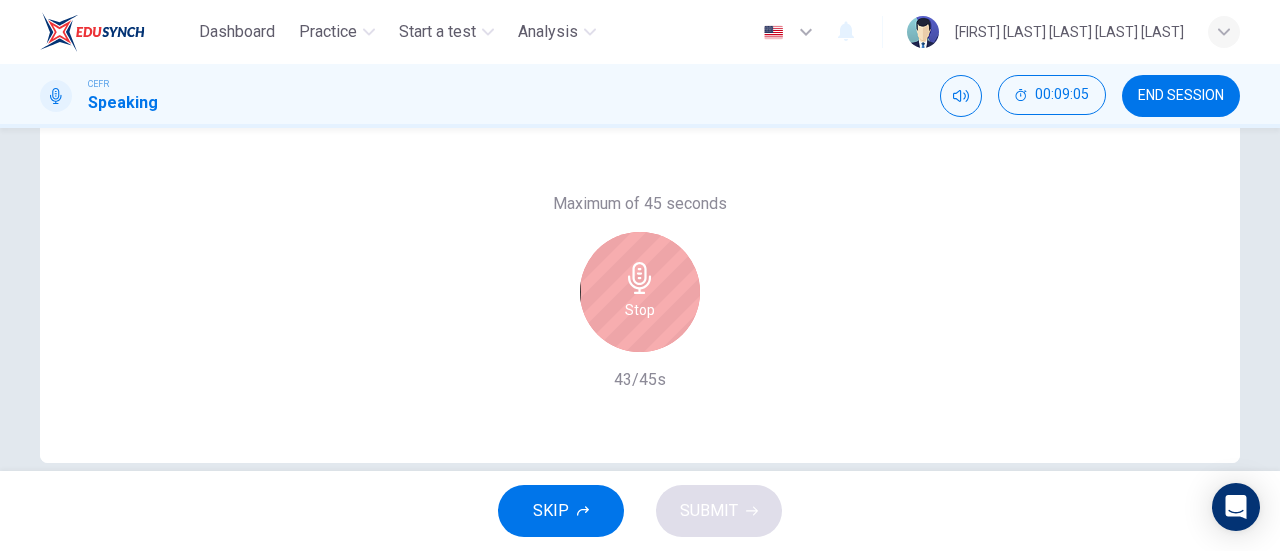 scroll, scrollTop: 432, scrollLeft: 0, axis: vertical 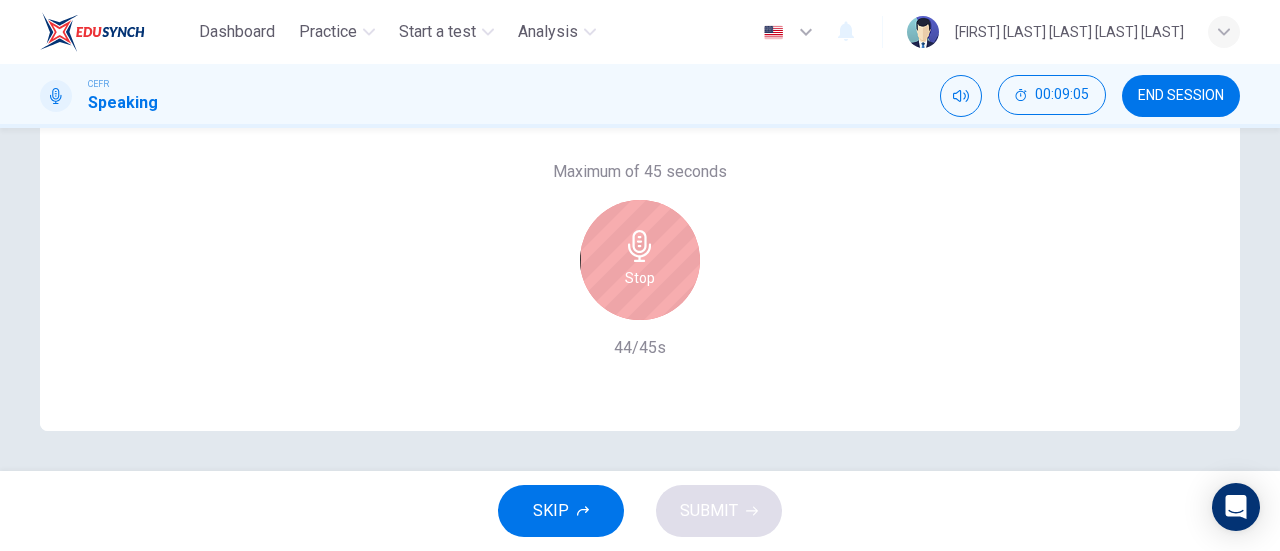 click on "Stop" at bounding box center (640, 260) 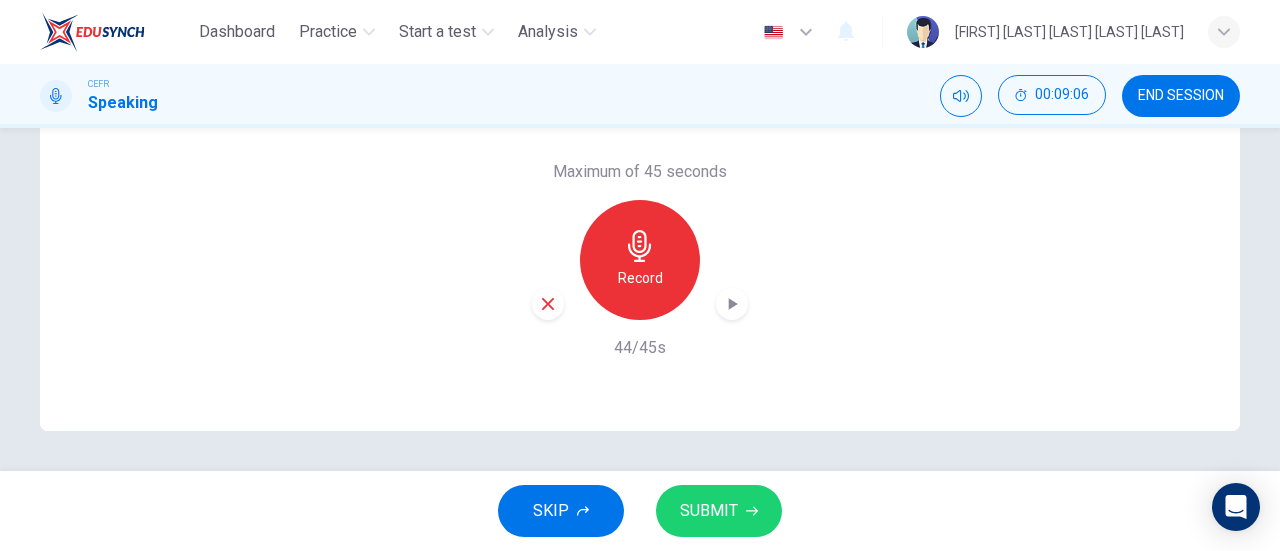 click at bounding box center [732, 304] 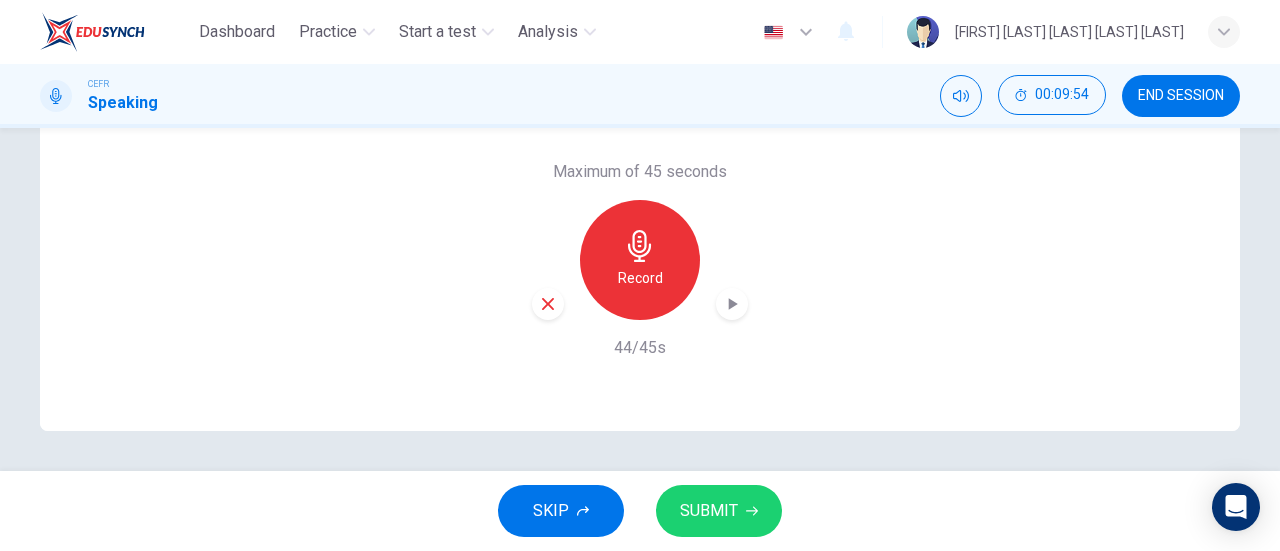 type 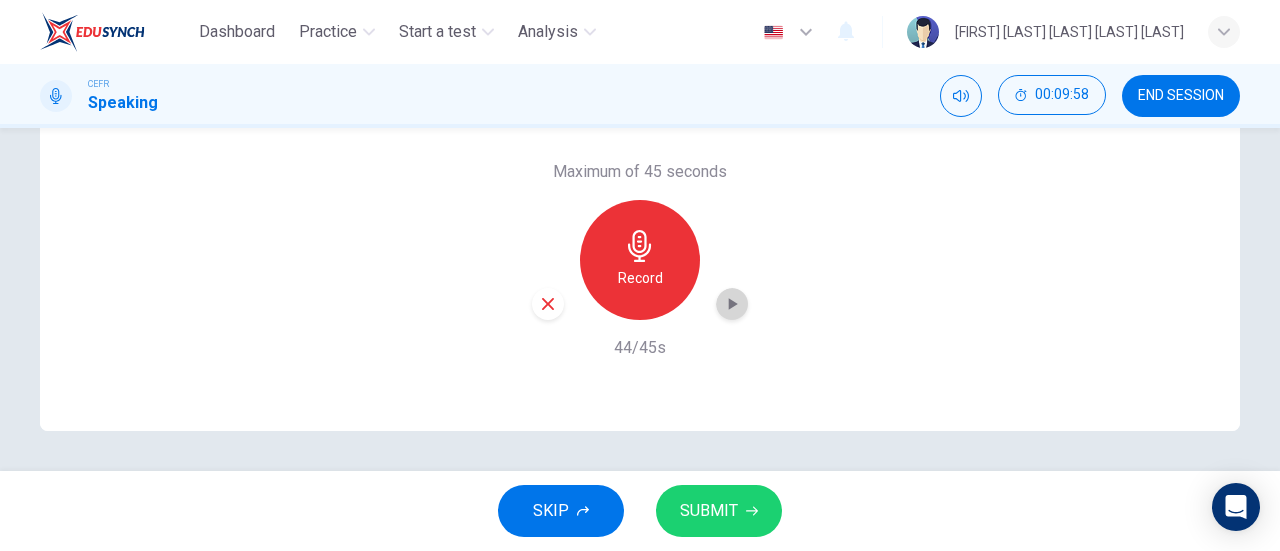 click at bounding box center (733, 304) 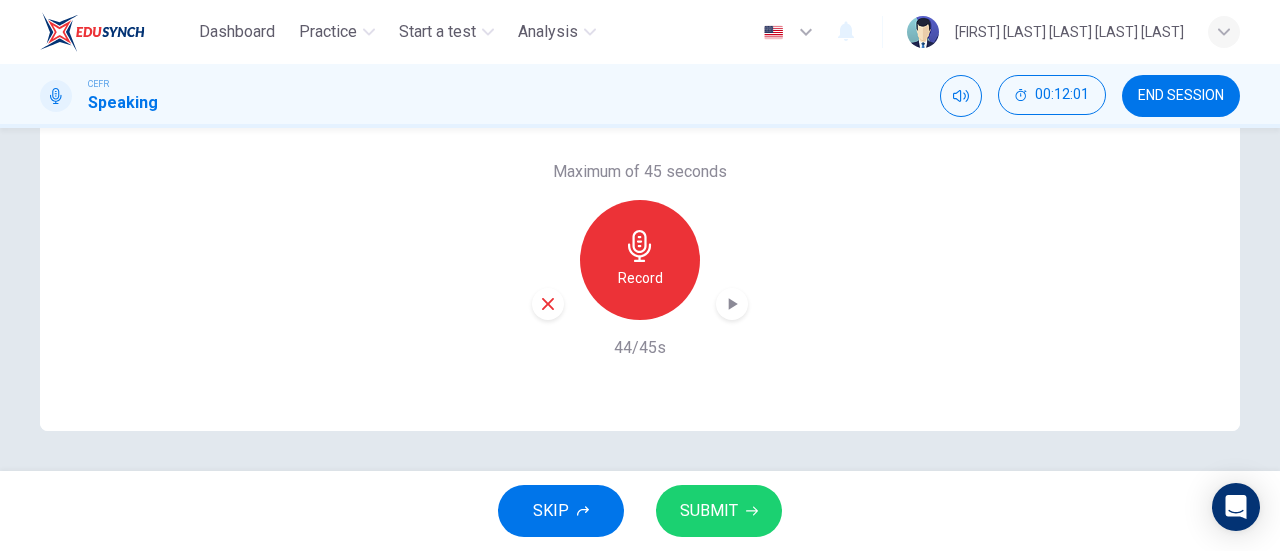 click on "SUBMIT" at bounding box center (709, 511) 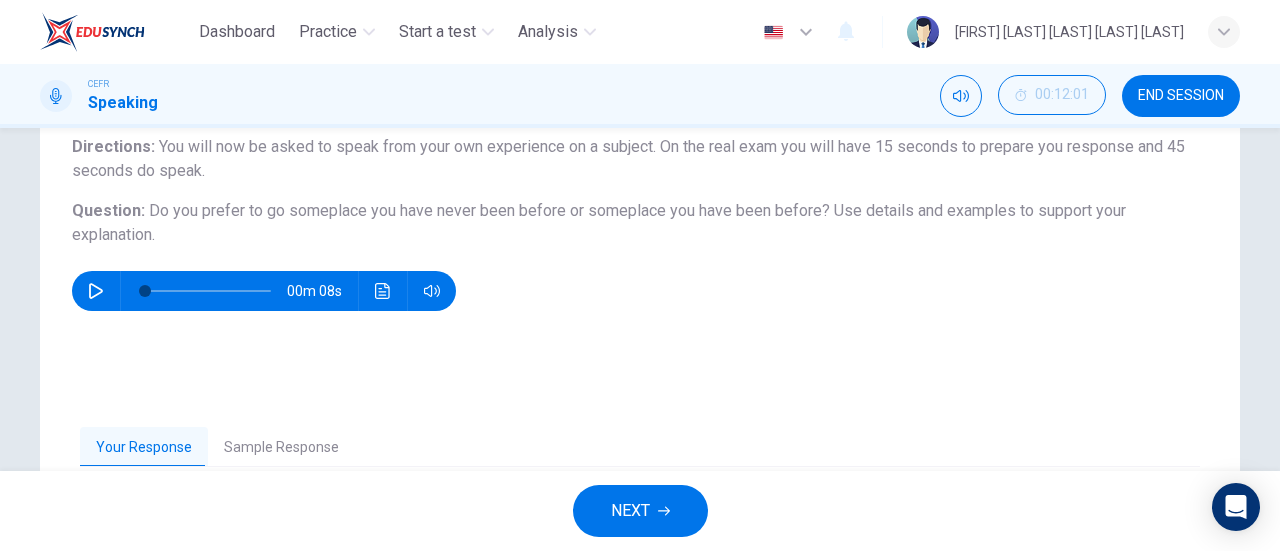 scroll, scrollTop: 300, scrollLeft: 0, axis: vertical 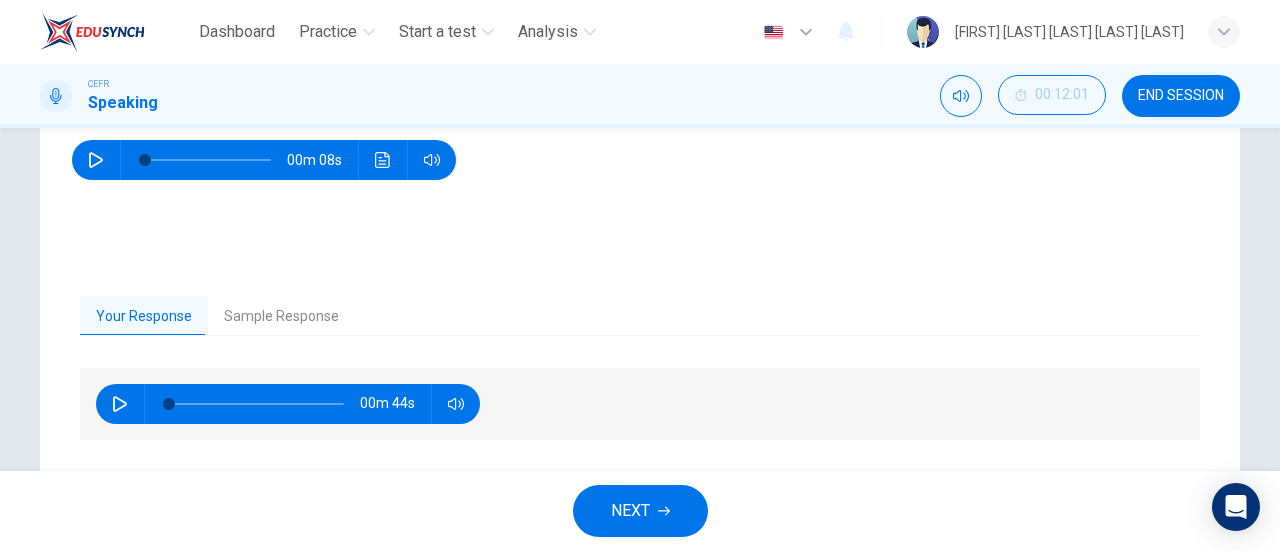 click on "Sample Response" at bounding box center (281, 317) 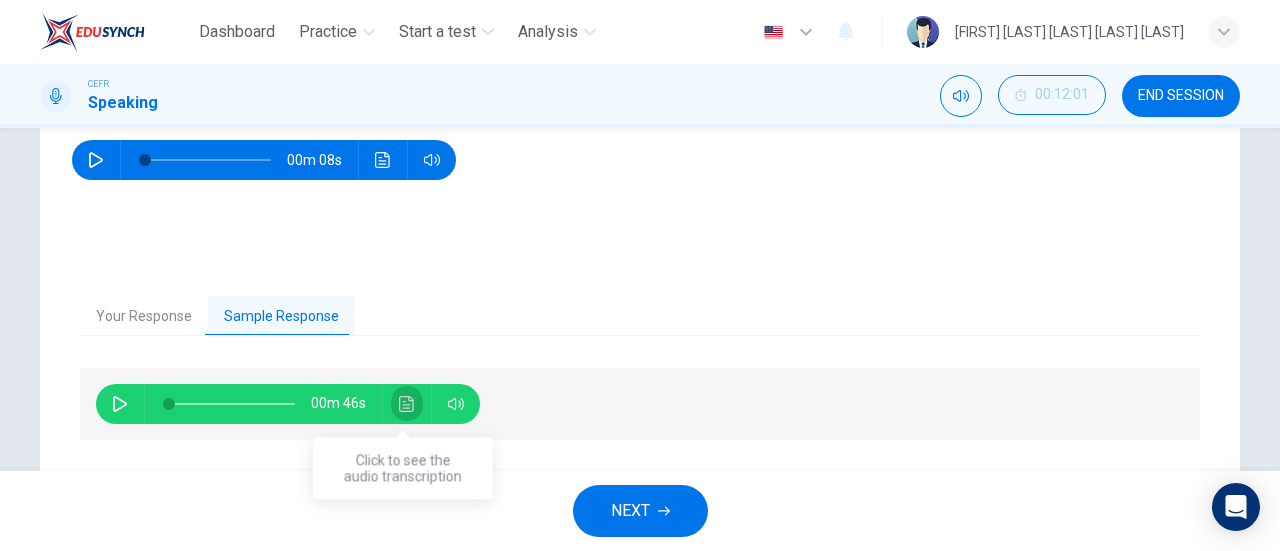 click at bounding box center (407, 404) 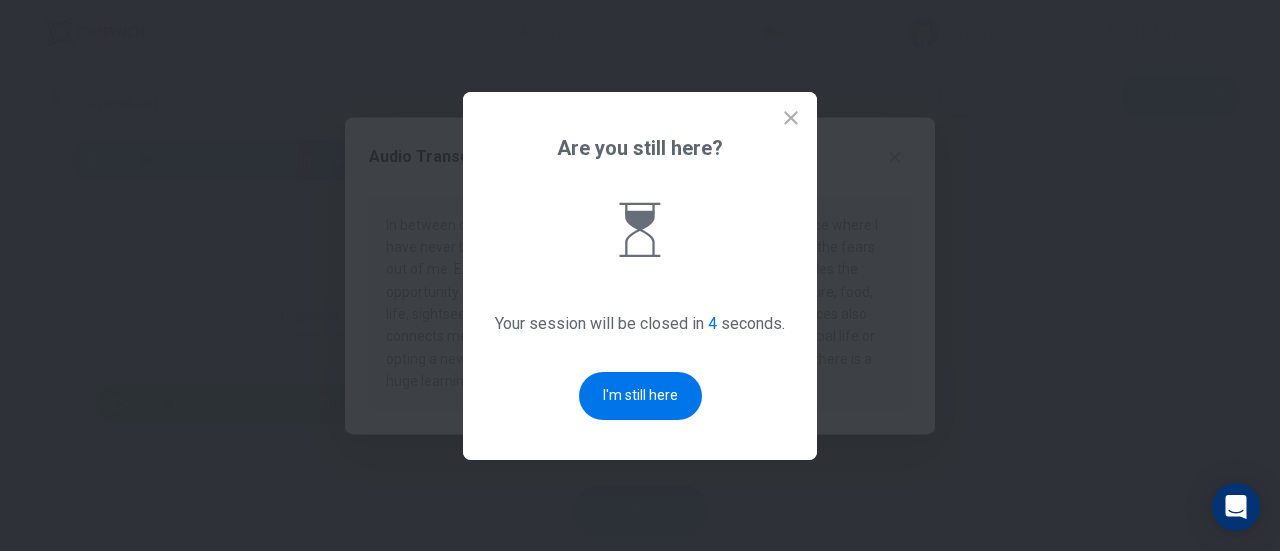 click on "I'm still here" at bounding box center [640, 396] 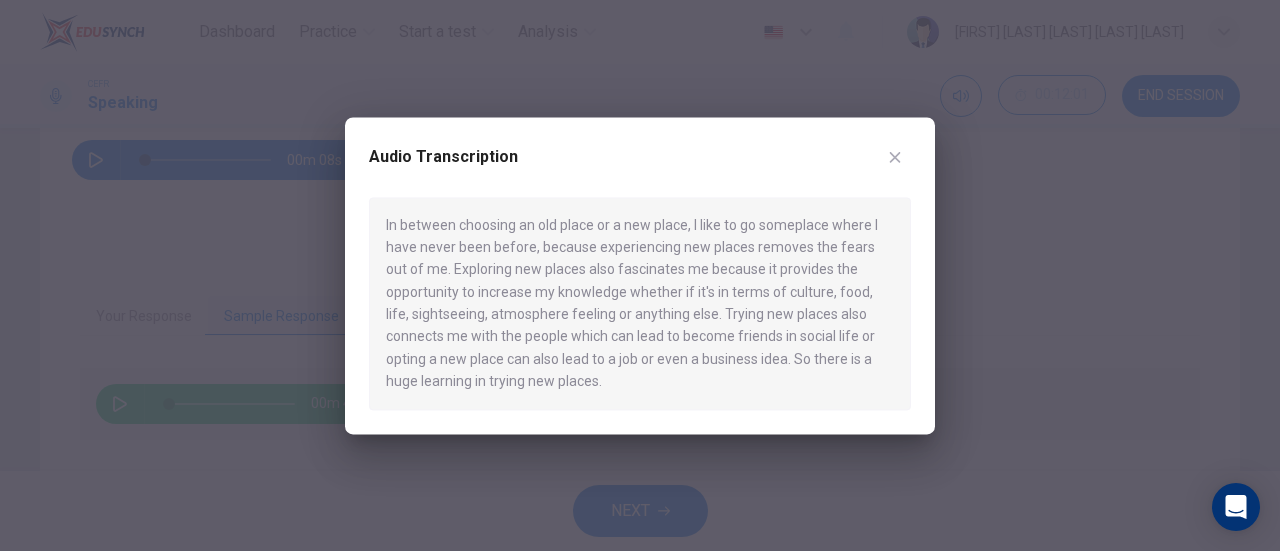 click at bounding box center (895, 157) 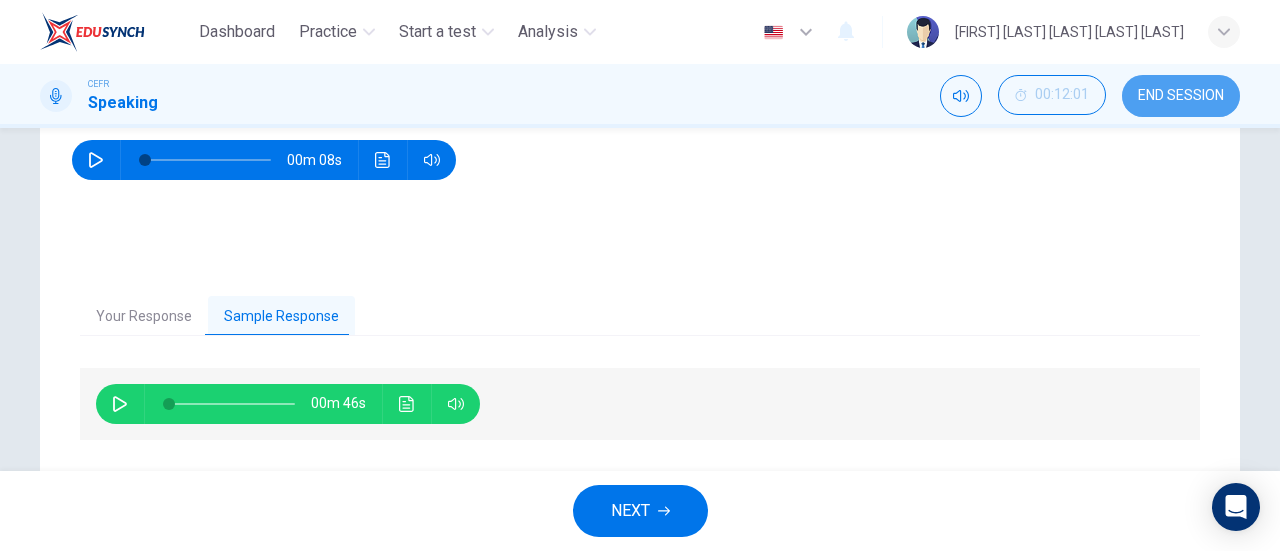 click on "END SESSION" at bounding box center (1181, 96) 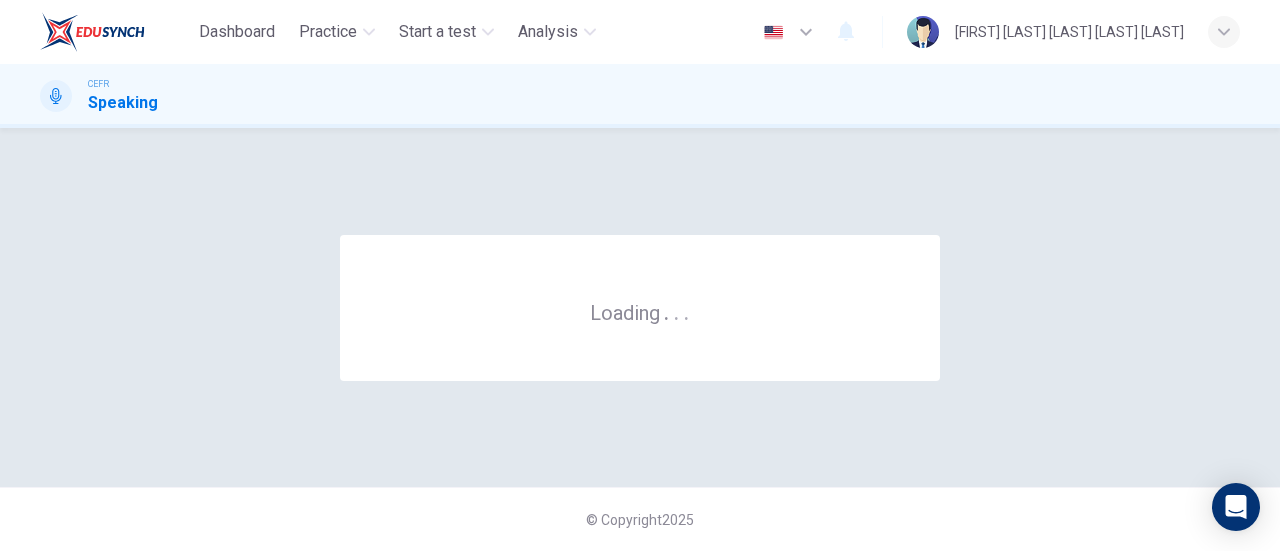 scroll, scrollTop: 0, scrollLeft: 0, axis: both 